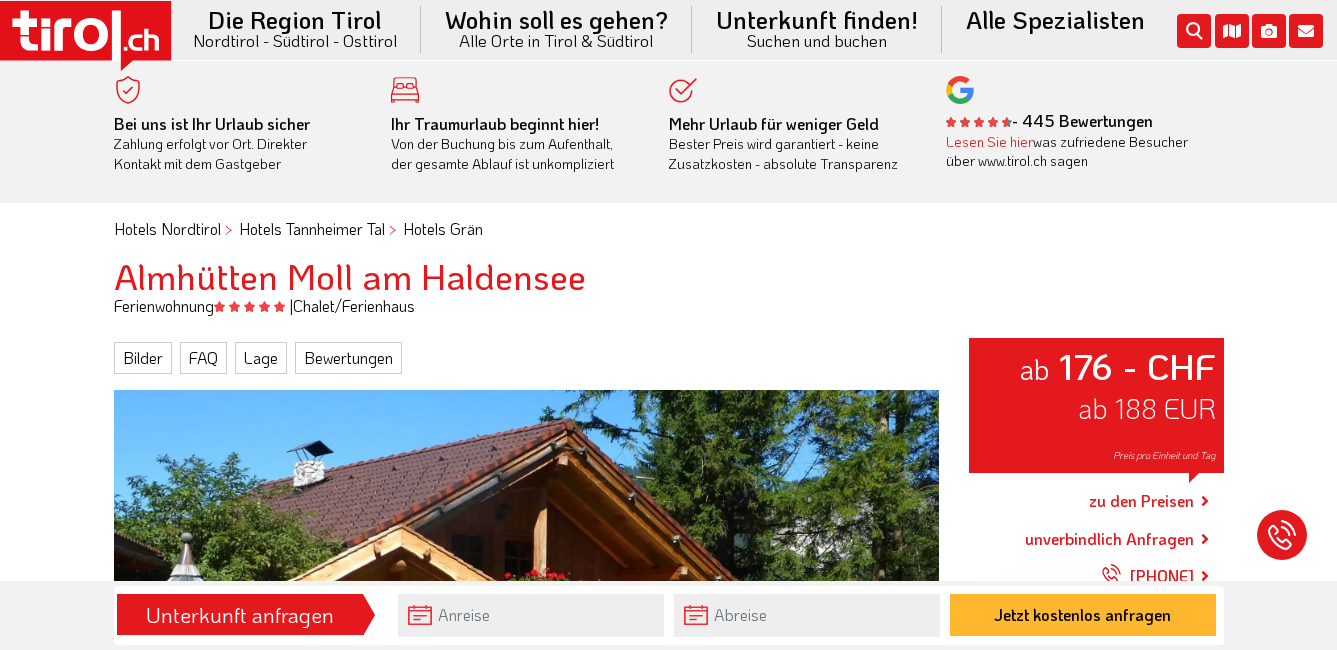 scroll, scrollTop: 0, scrollLeft: 0, axis: both 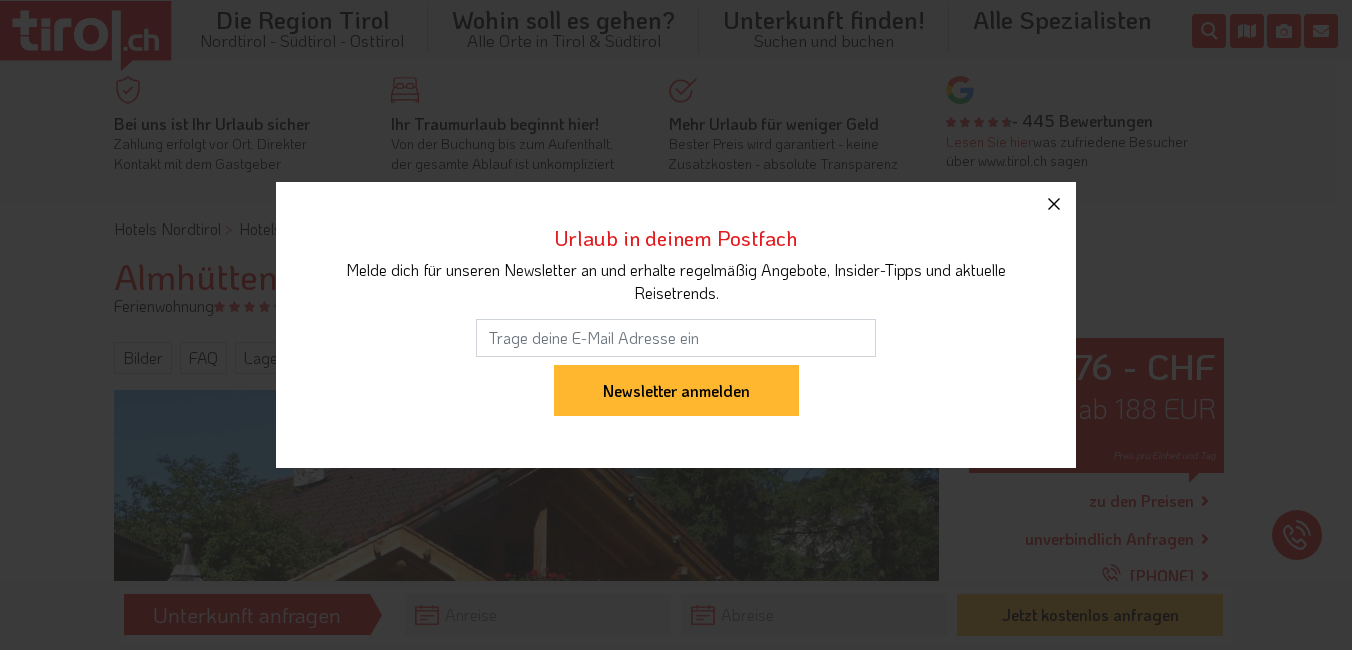 click 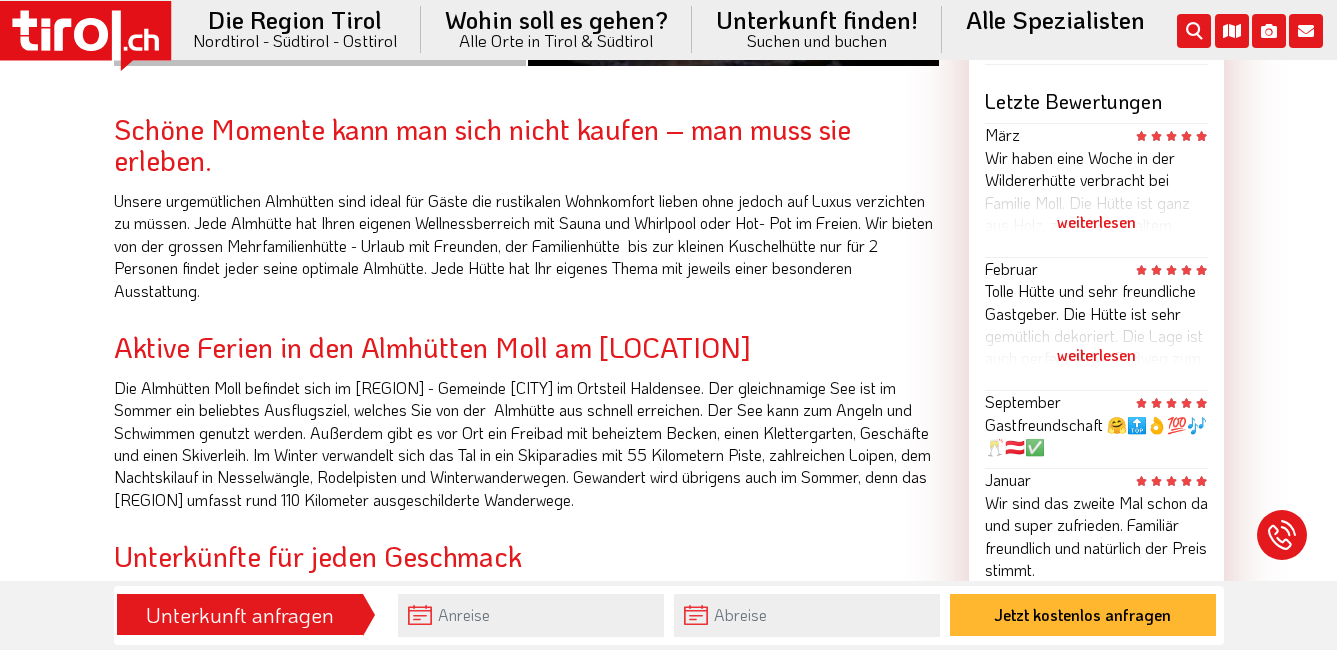 scroll, scrollTop: 1153, scrollLeft: 0, axis: vertical 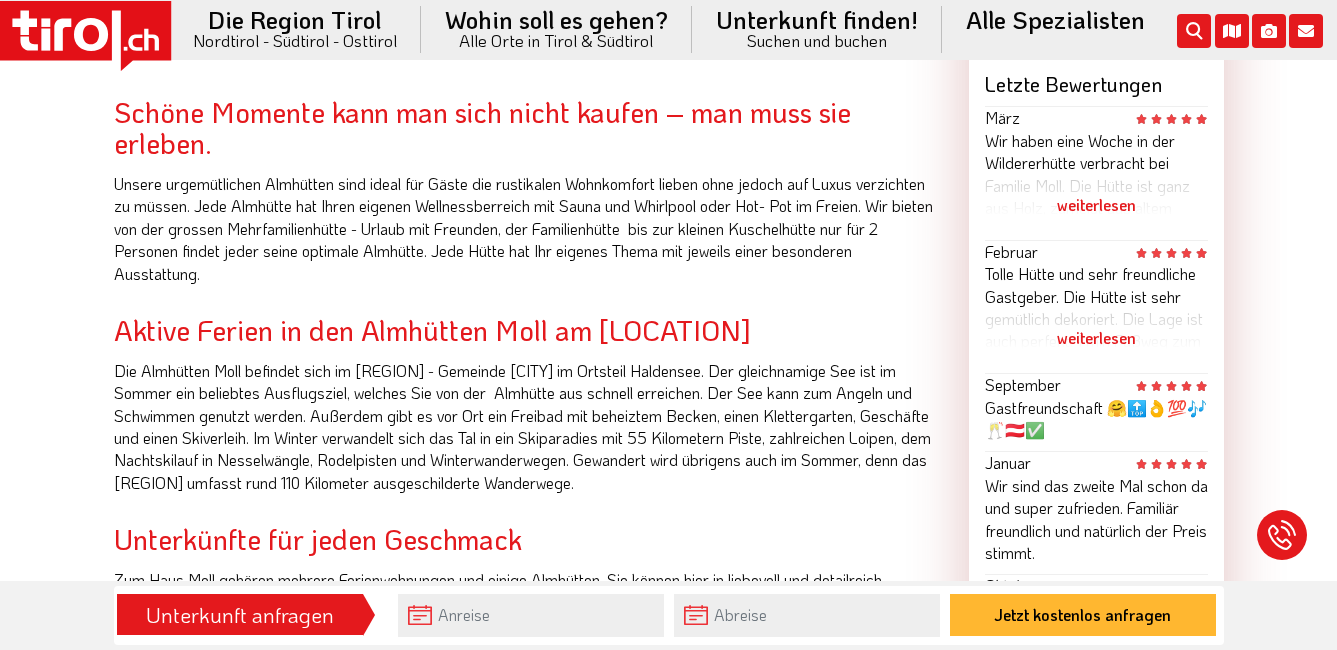 click on "Schöne Momente kann man sich nicht kaufen – man muss sie erleben.   Unsere urgemütlichen Almhütten sind ideal für Gäste die rustikalen Wohnkomfort lieben ohne jedoch auf Luxus verzichten zu müssen. Jede Almhütte hat Ihren eigenen Wellnessberreich mit Sauna und Whirlpool oder Hot- Pot im Freien. Wir bieten von der grossen Mehrfamilienhütte - Urlaub mit Freunden, der Familienhütte  bis zur kleinen Kuschelhütte nur für 2 Personen findet jeder seine optimale Almhütte. Jede Hütte hat Ihr eigenes Thema mit jeweils einer besonderen Ausstattung.  Aktive Ferien in den Almhütten Moll am Haldensee   Unterkünfte für jeden Geschmack   Entspannung pur in der Fasssauna   weiterlesen" at bounding box center [526, 486] 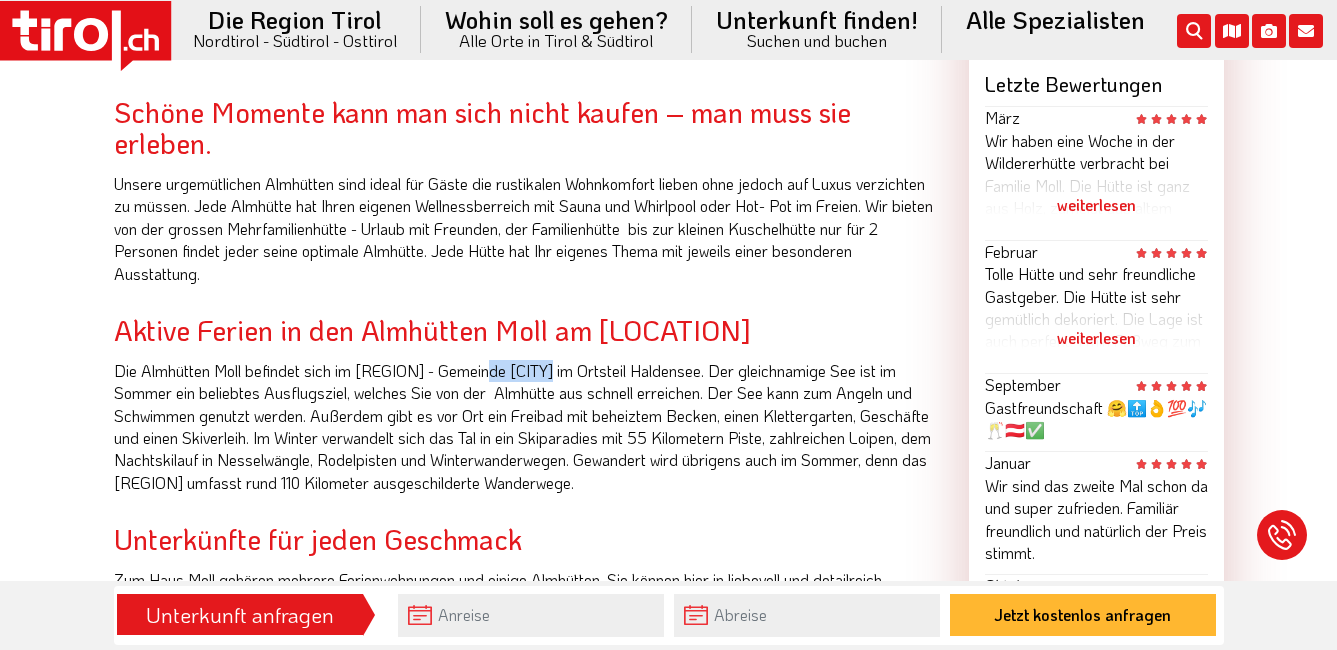 click on "Schöne Momente kann man sich nicht kaufen – man muss sie erleben.   Unsere urgemütlichen Almhütten sind ideal für Gäste die rustikalen Wohnkomfort lieben ohne jedoch auf Luxus verzichten zu müssen. Jede Almhütte hat Ihren eigenen Wellnessberreich mit Sauna und Whirlpool oder Hot- Pot im Freien. Wir bieten von der grossen Mehrfamilienhütte - Urlaub mit Freunden, der Familienhütte  bis zur kleinen Kuschelhütte nur für 2 Personen findet jeder seine optimale Almhütte. Jede Hütte hat Ihr eigenes Thema mit jeweils einer besonderen Ausstattung.  Aktive Ferien in den Almhütten Moll am Haldensee   Unterkünfte für jeden Geschmack   Entspannung pur in der Fasssauna   weiterlesen" at bounding box center (526, 486) 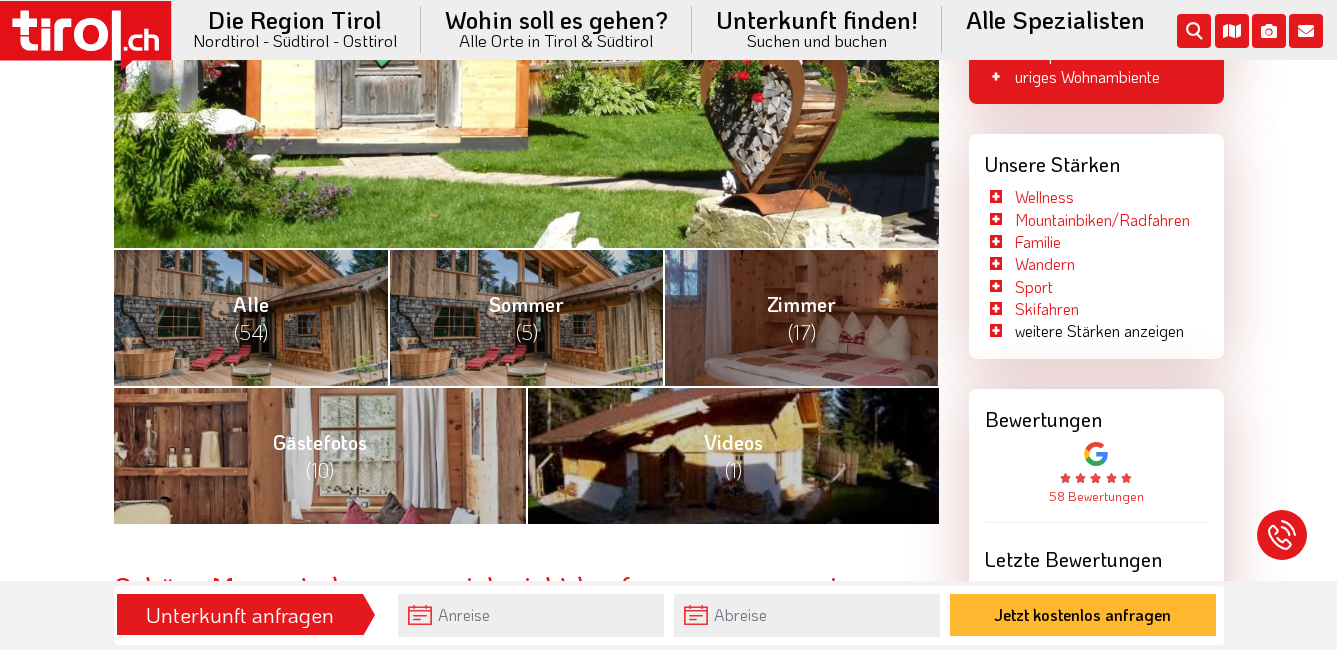 scroll, scrollTop: 644, scrollLeft: 0, axis: vertical 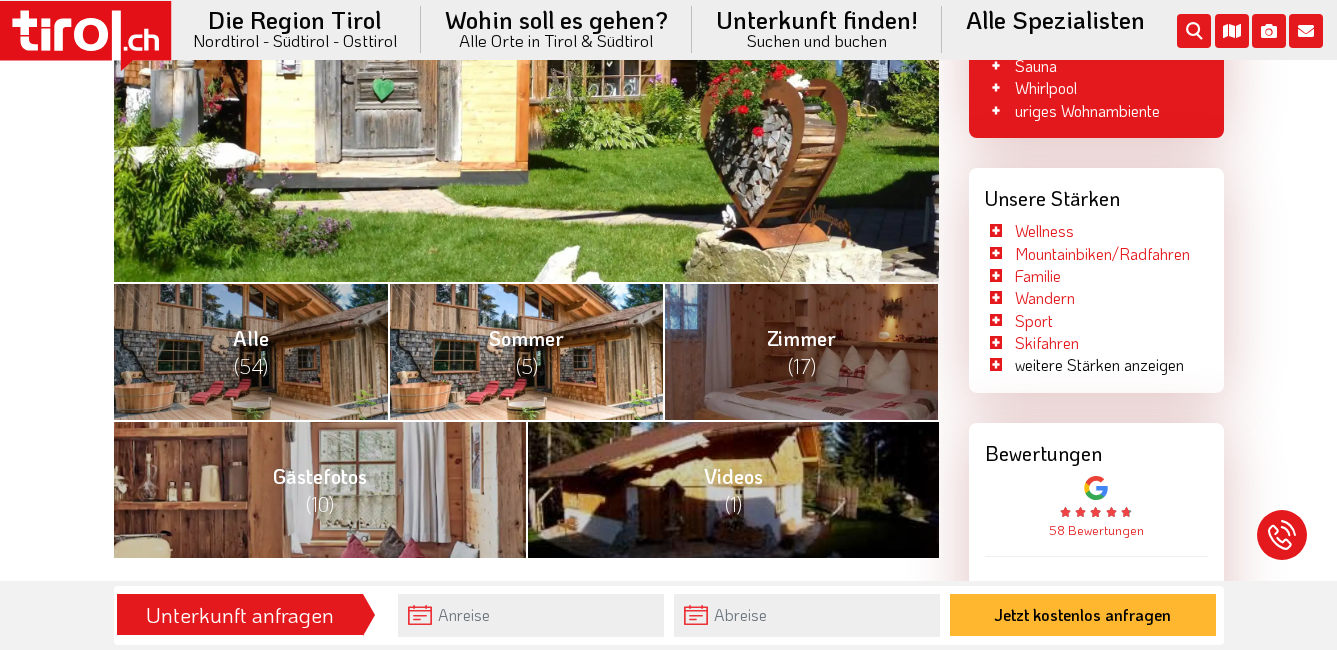 click on "Sommer   (5)" at bounding box center [525, 351] 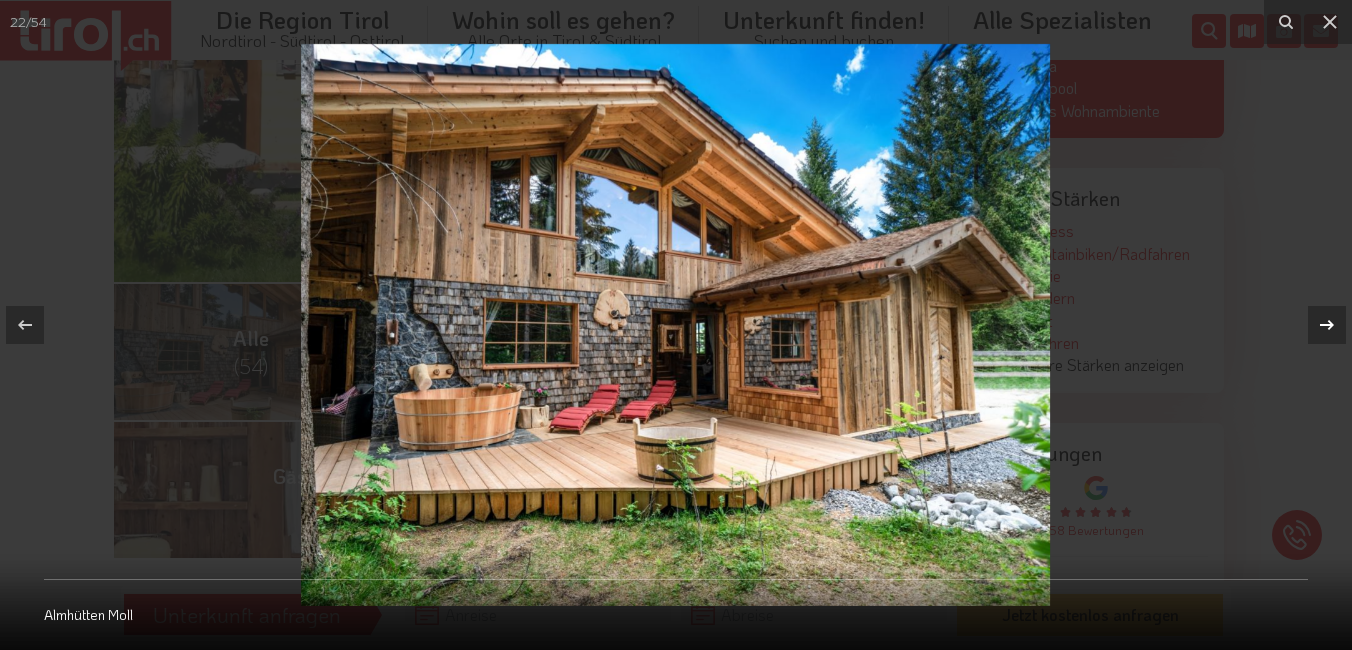 click 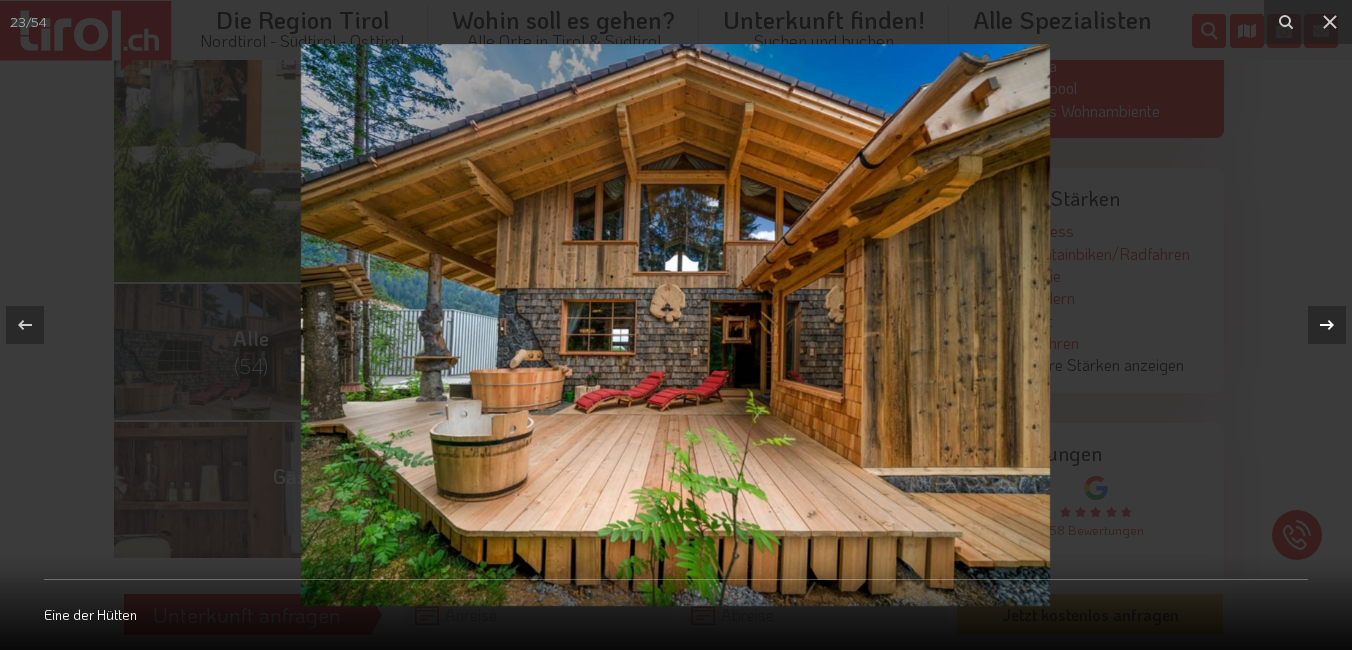 click 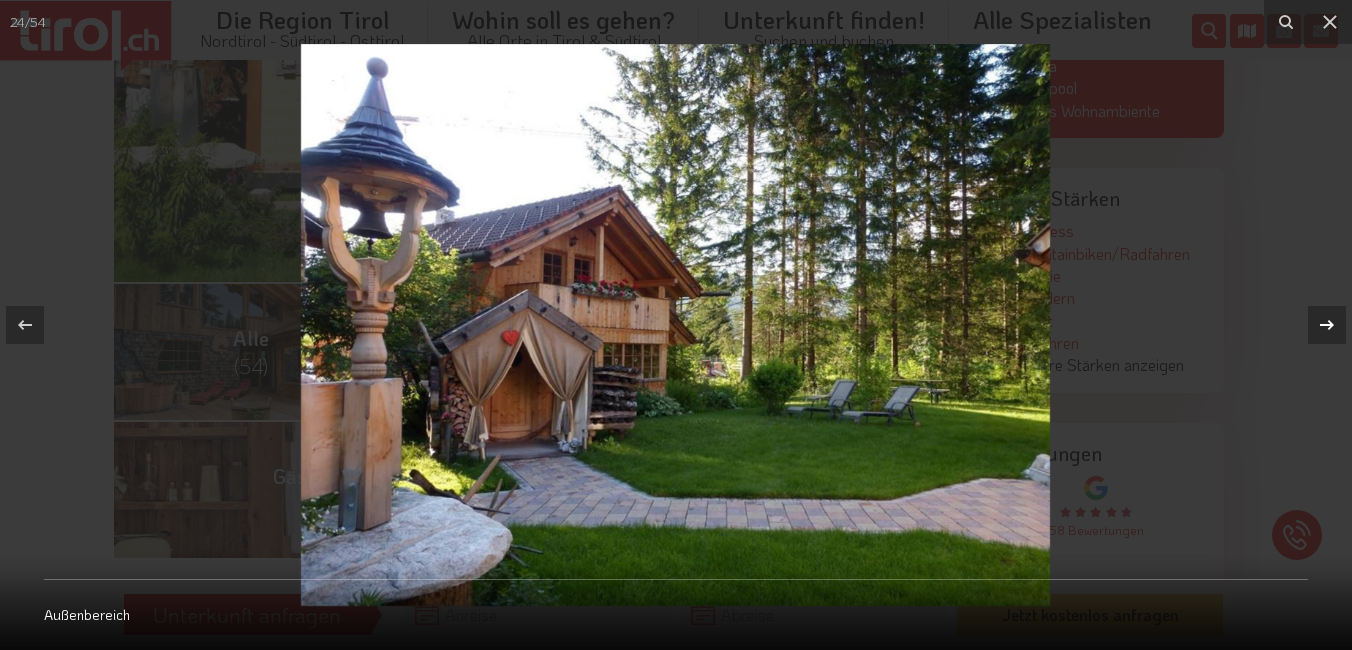 click 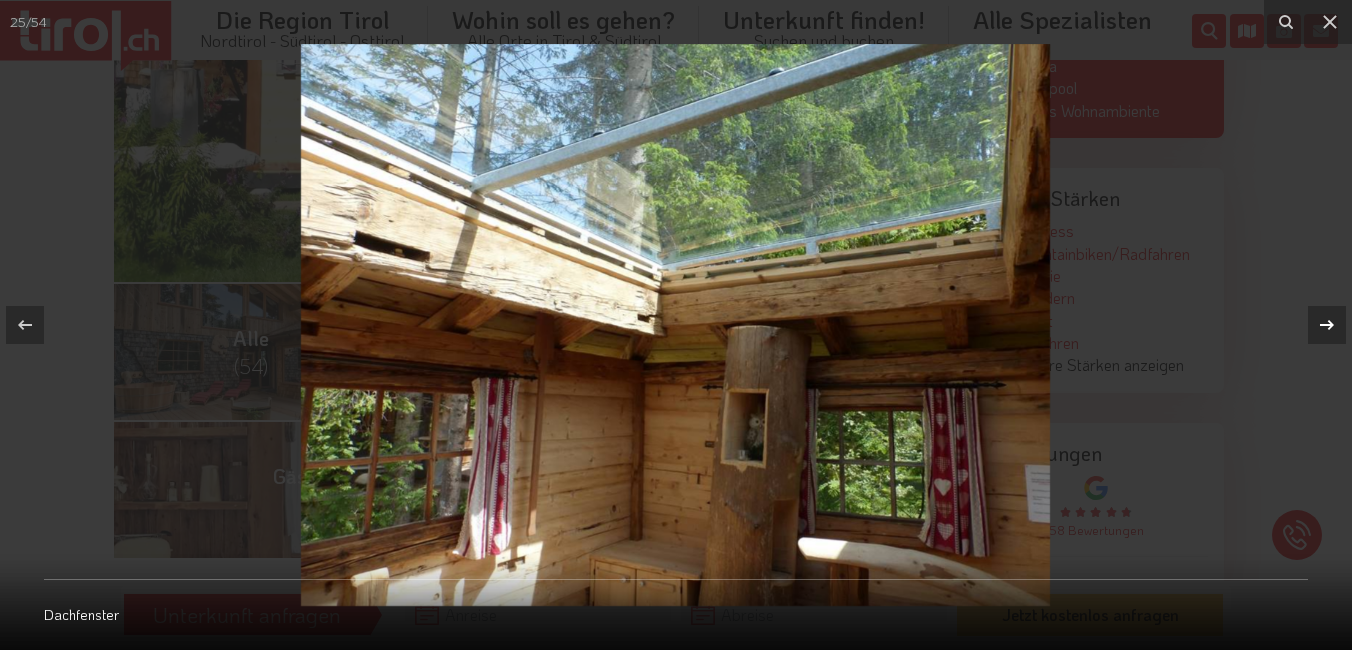 click 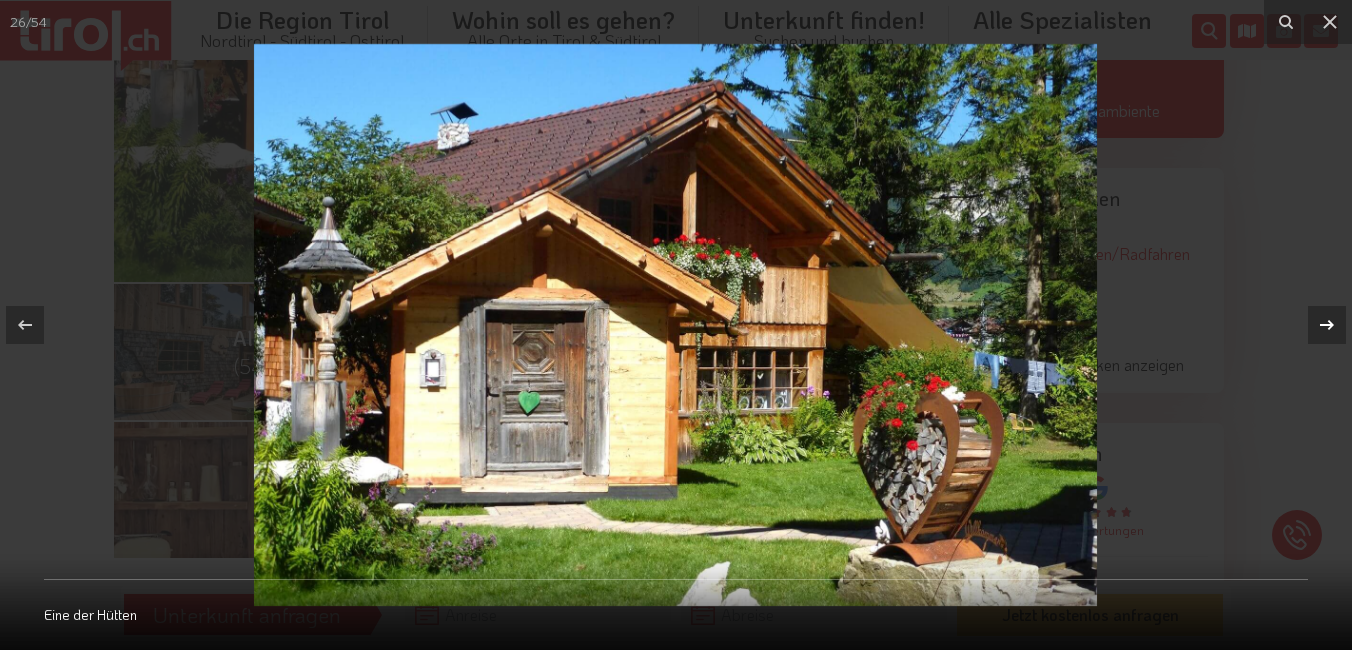 click 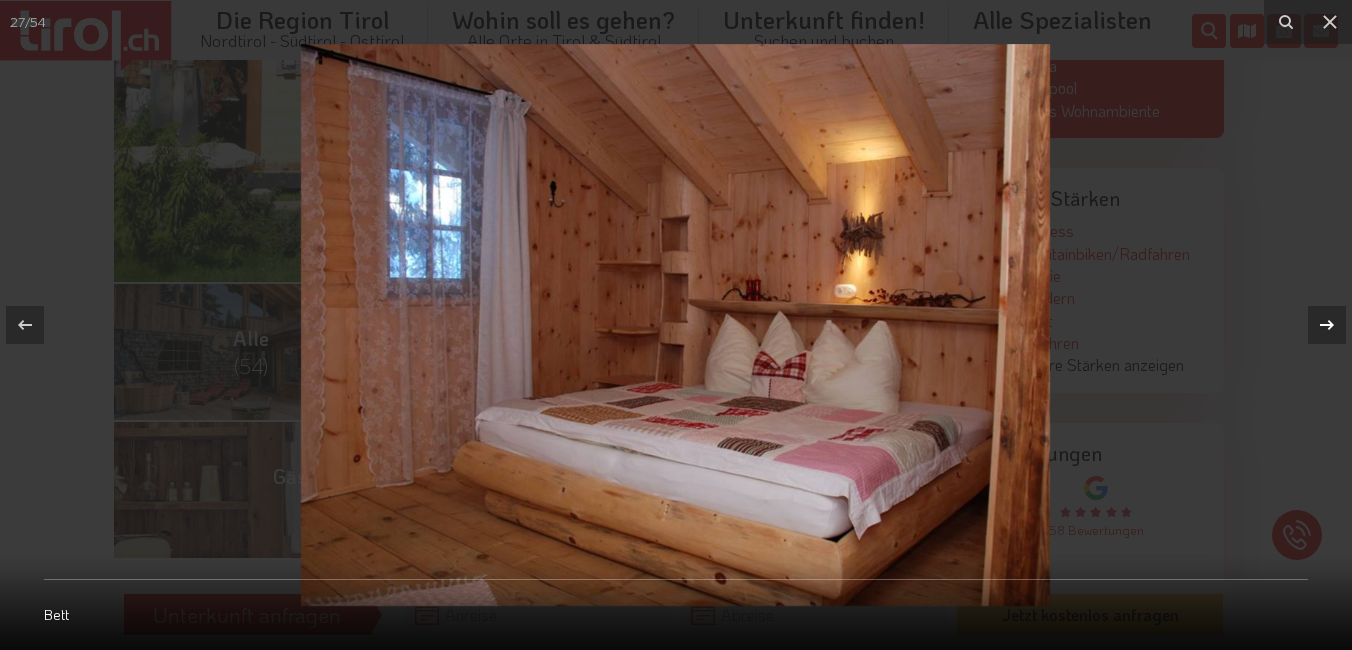 click 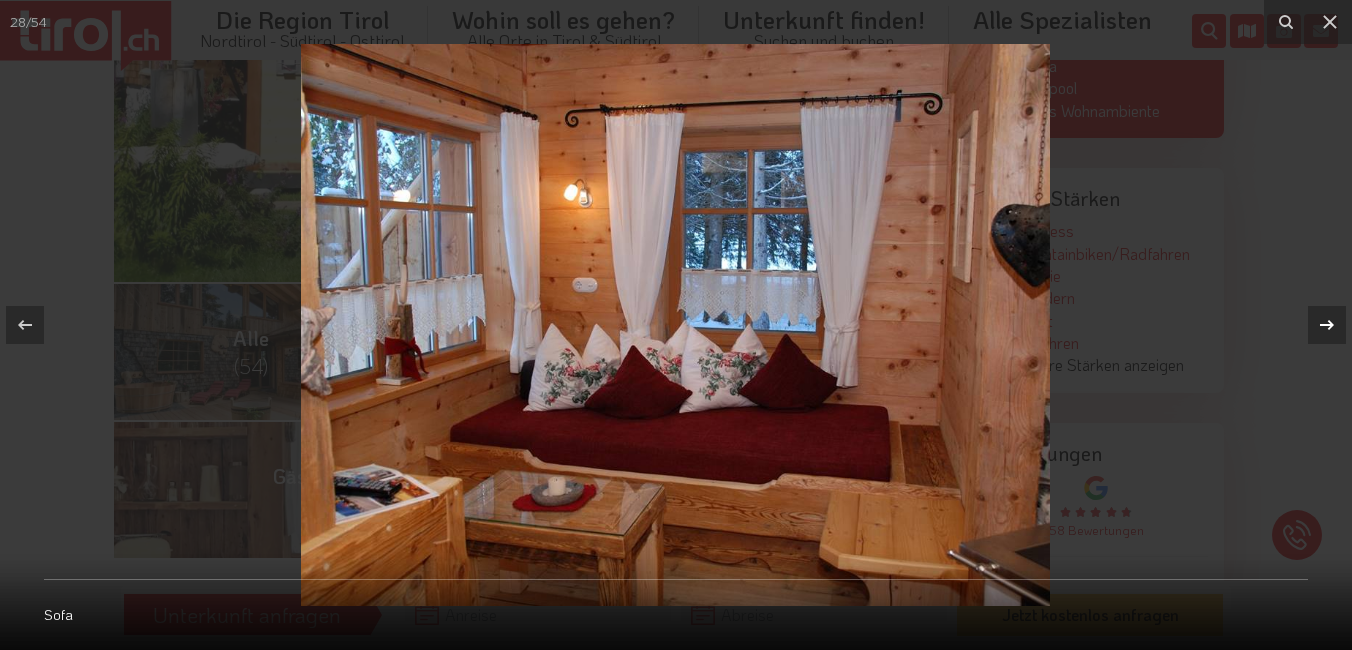 click 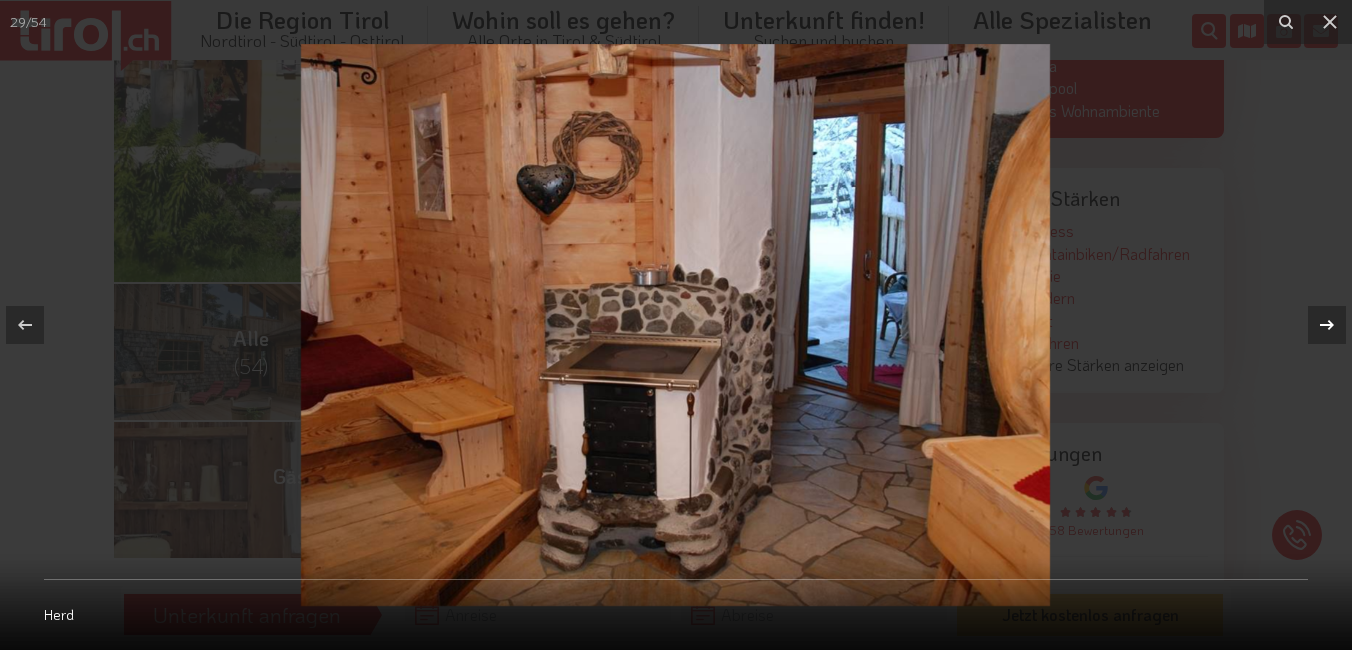 click 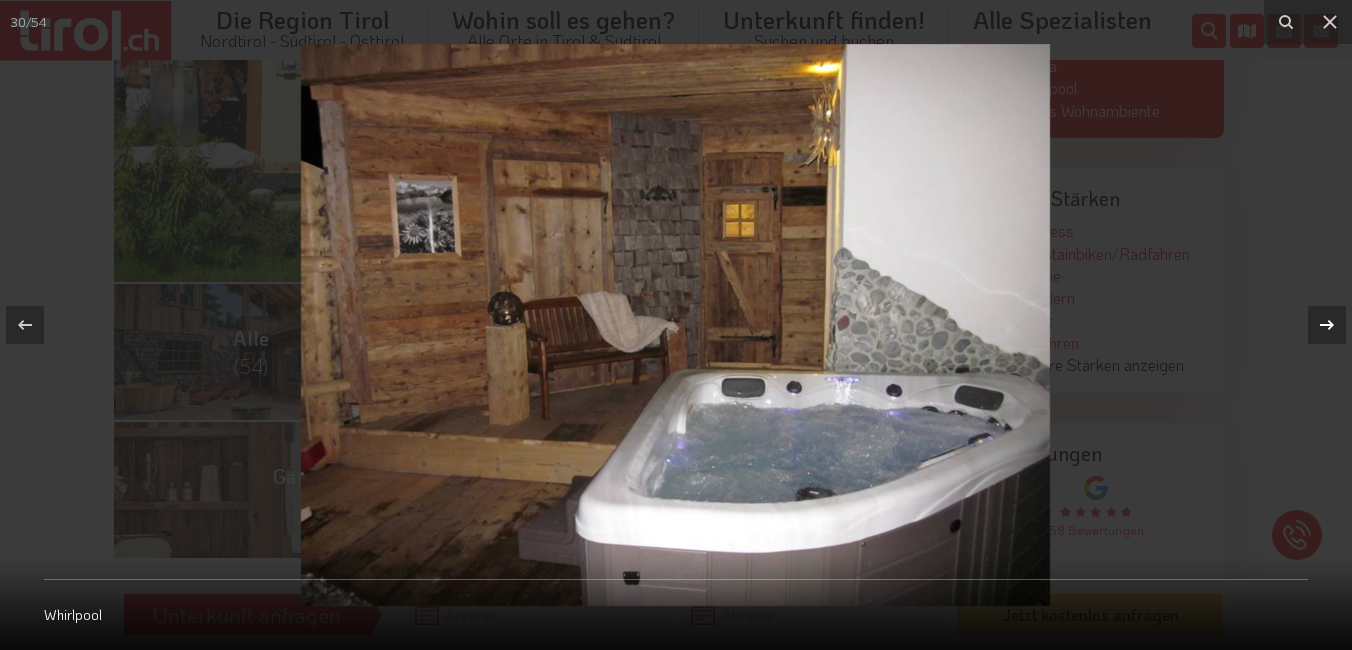 click 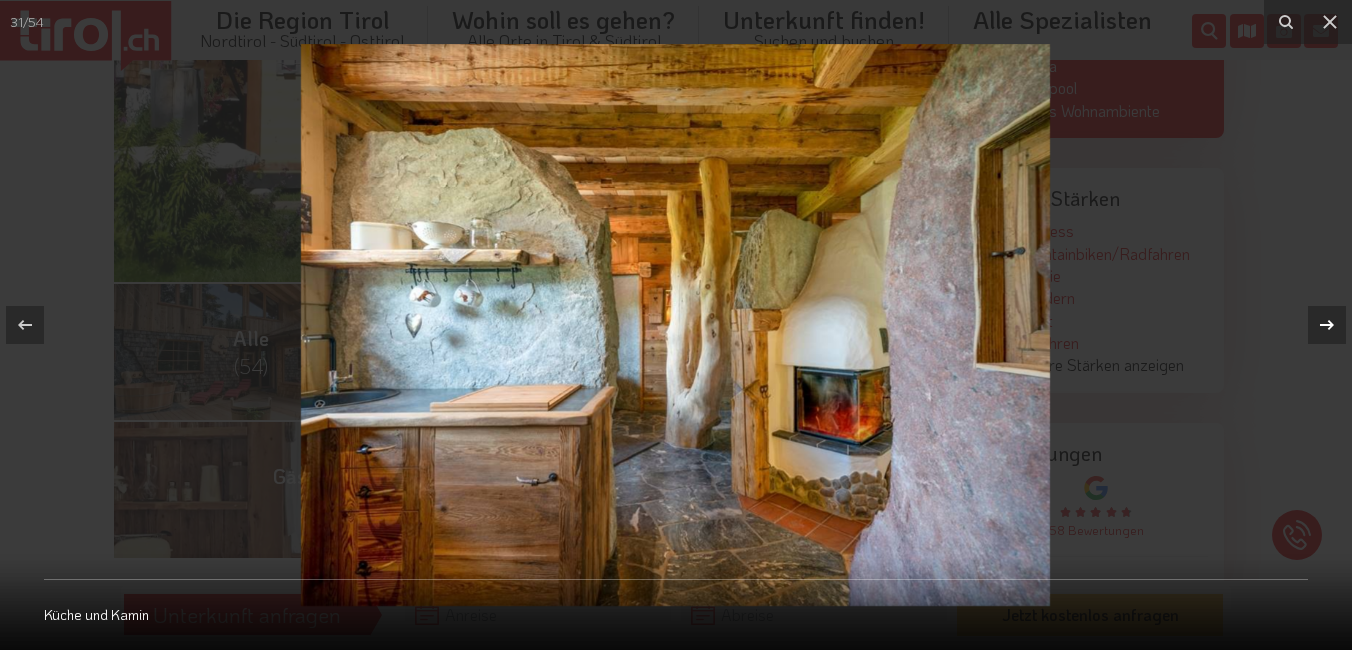 click 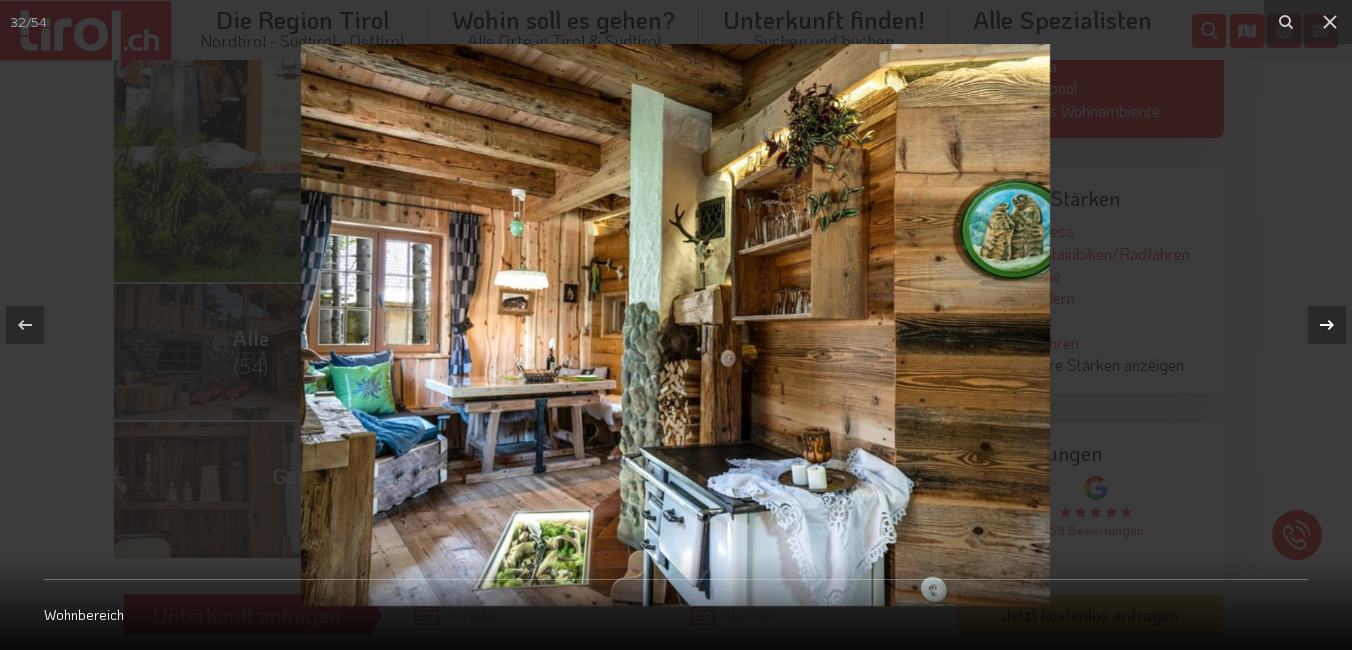 click 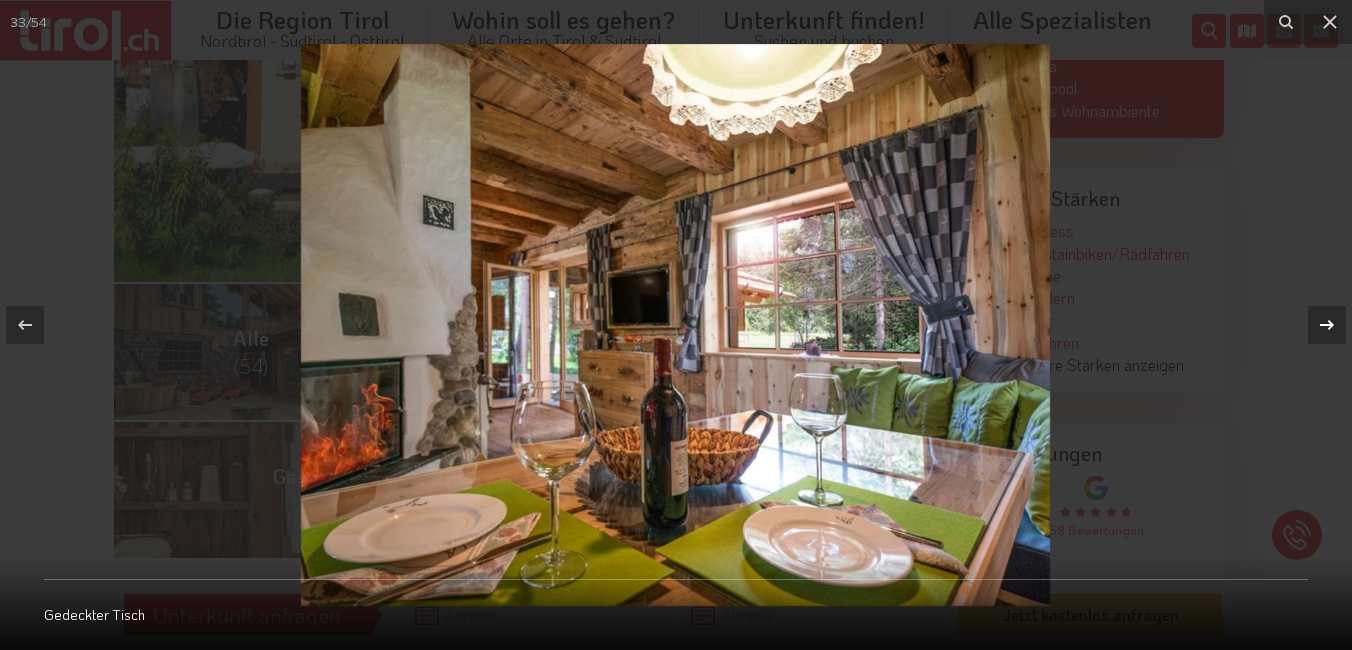 click 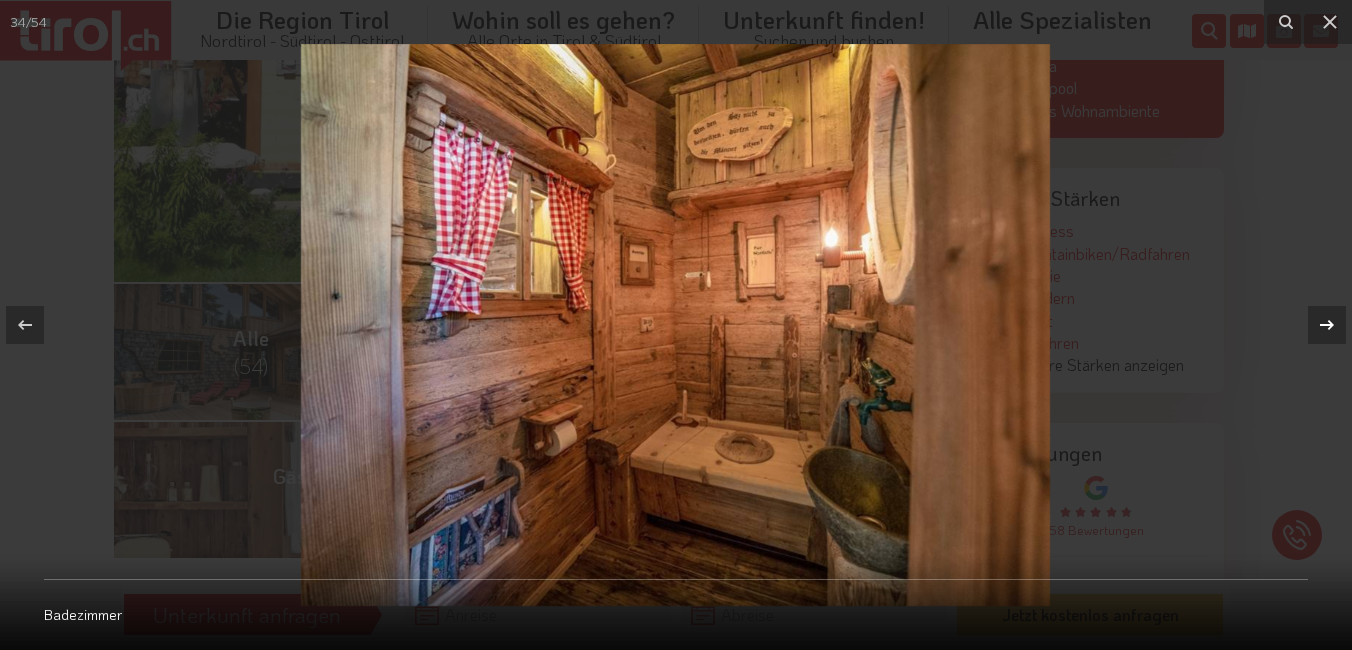 click 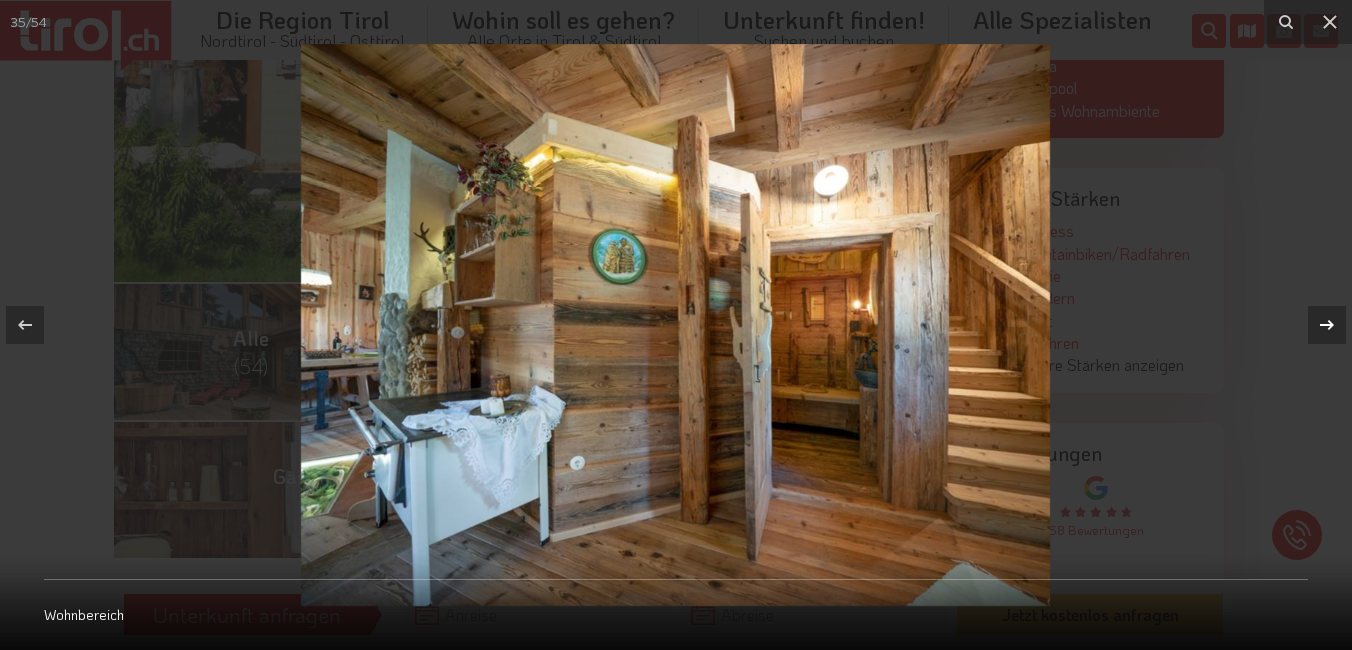 click 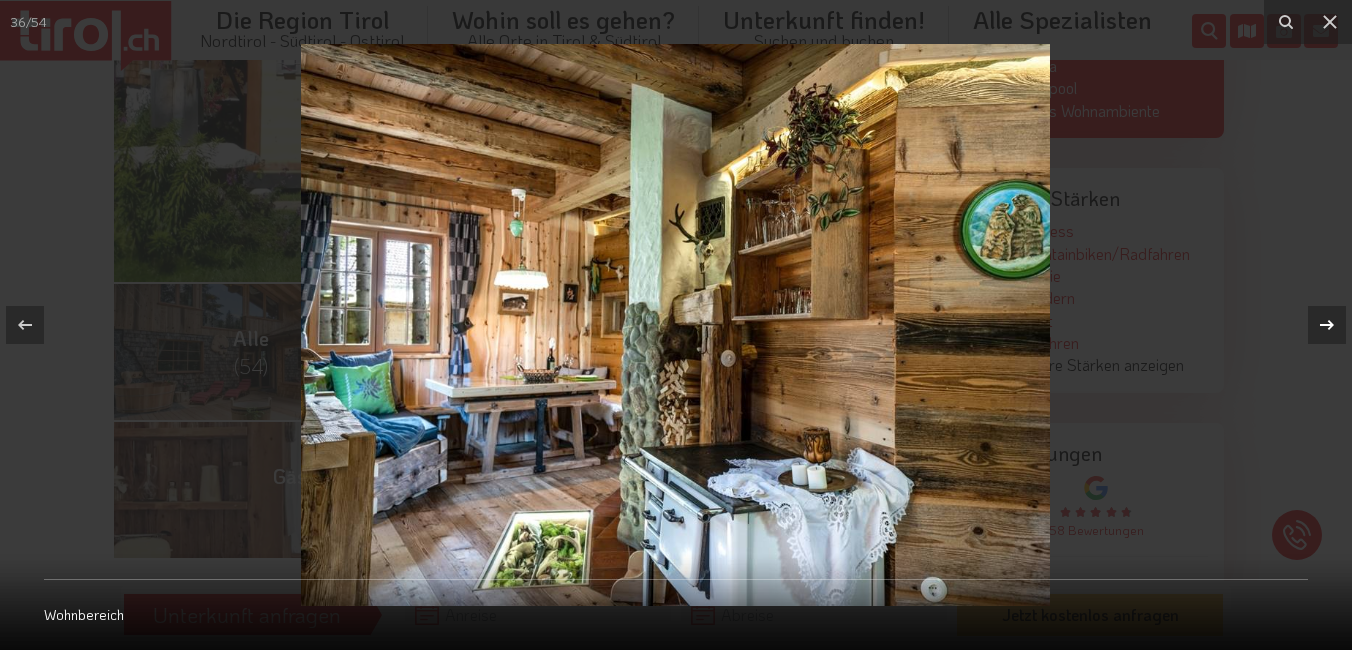 click 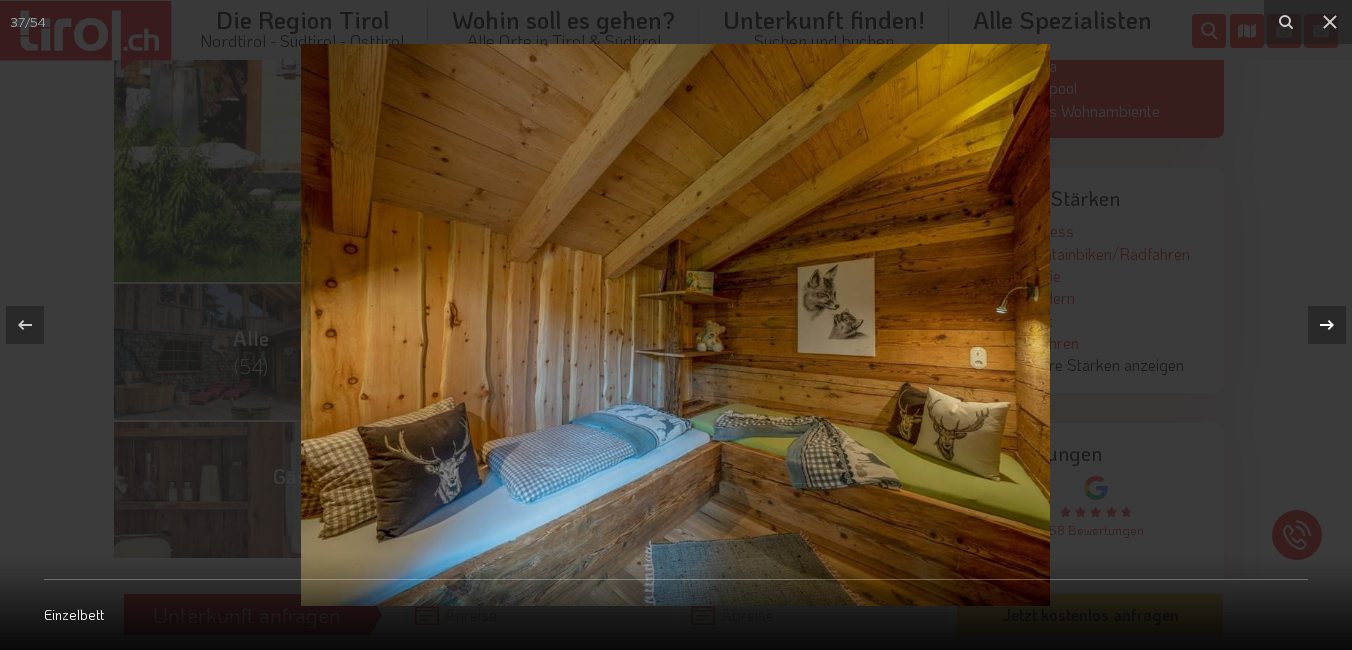 click 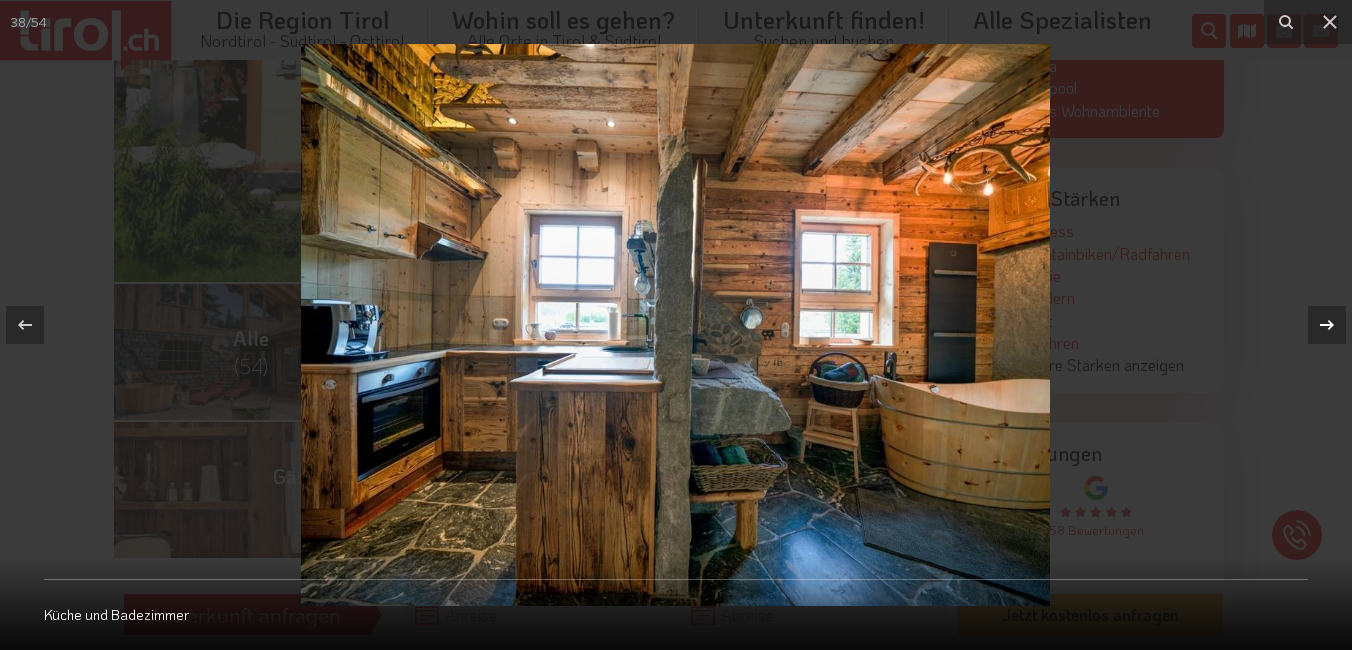 click 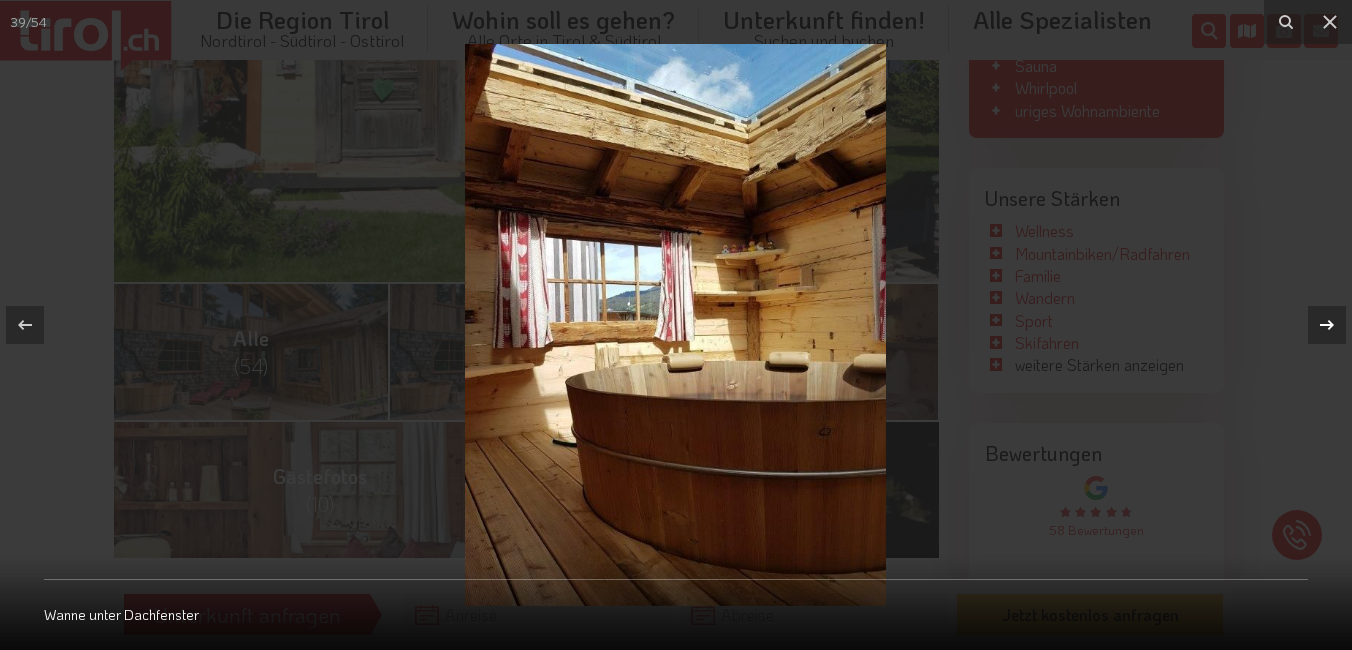 click 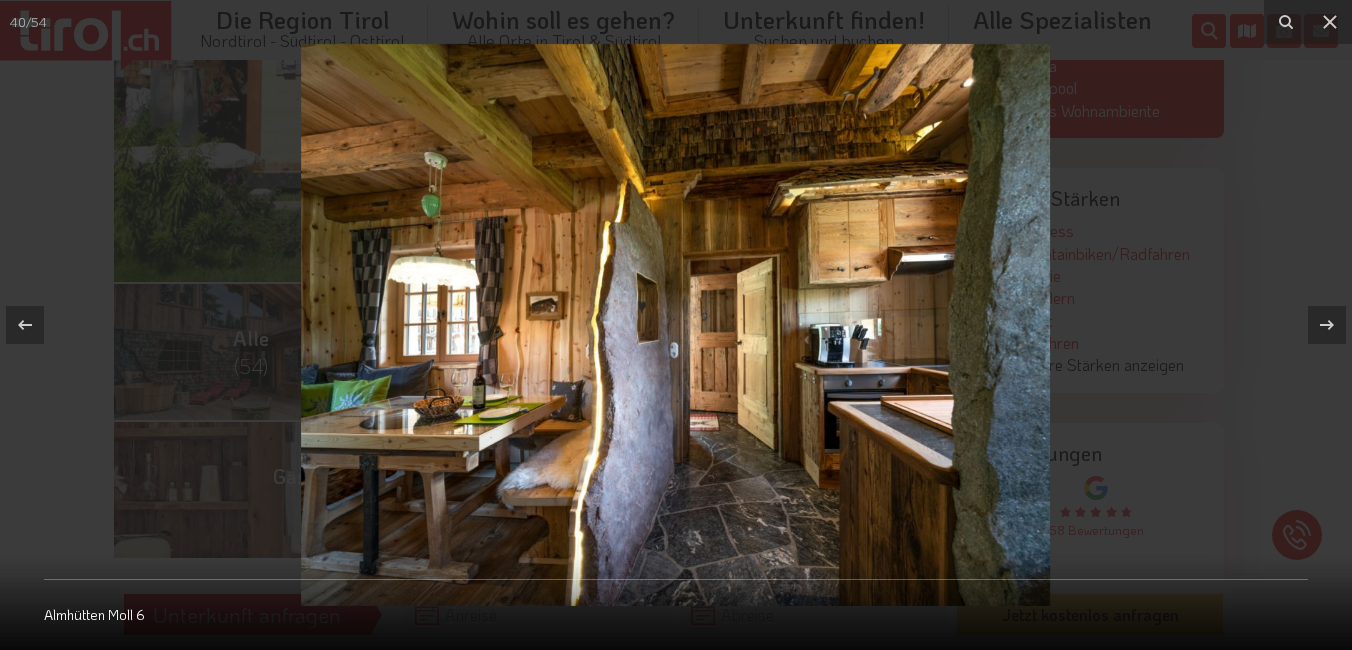 drag, startPoint x: 1326, startPoint y: 322, endPoint x: 1351, endPoint y: 248, distance: 78.1089 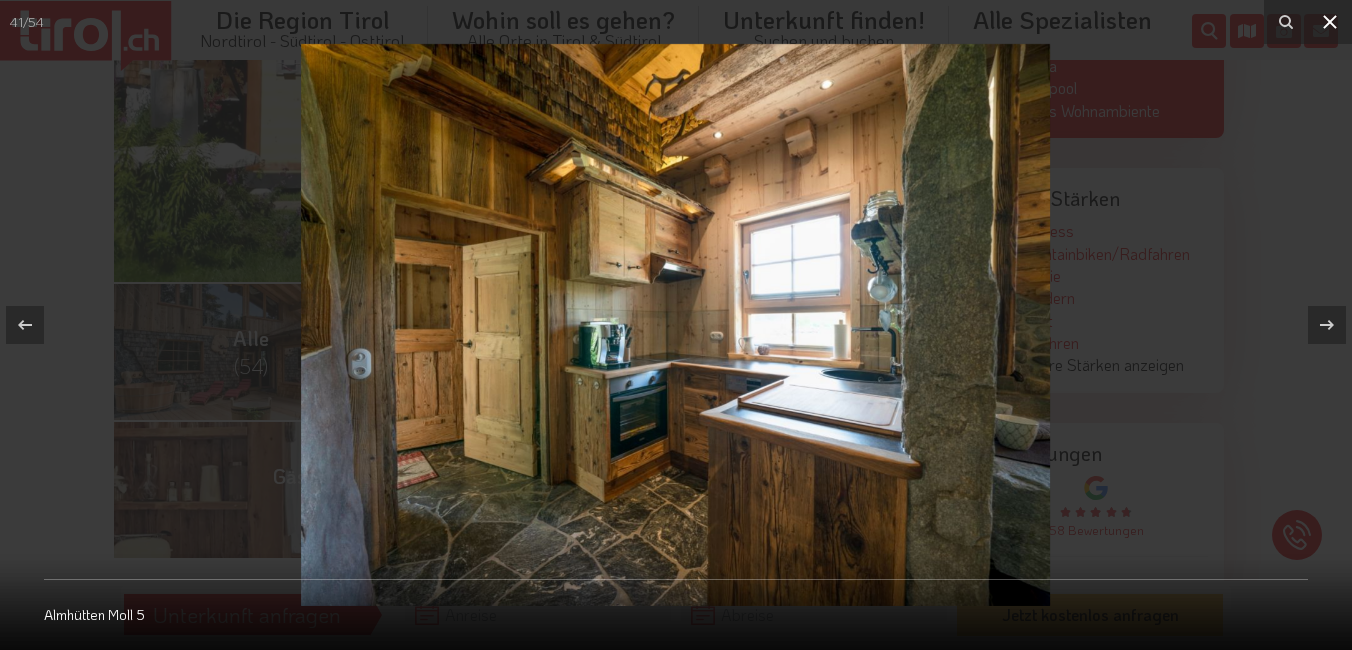 click 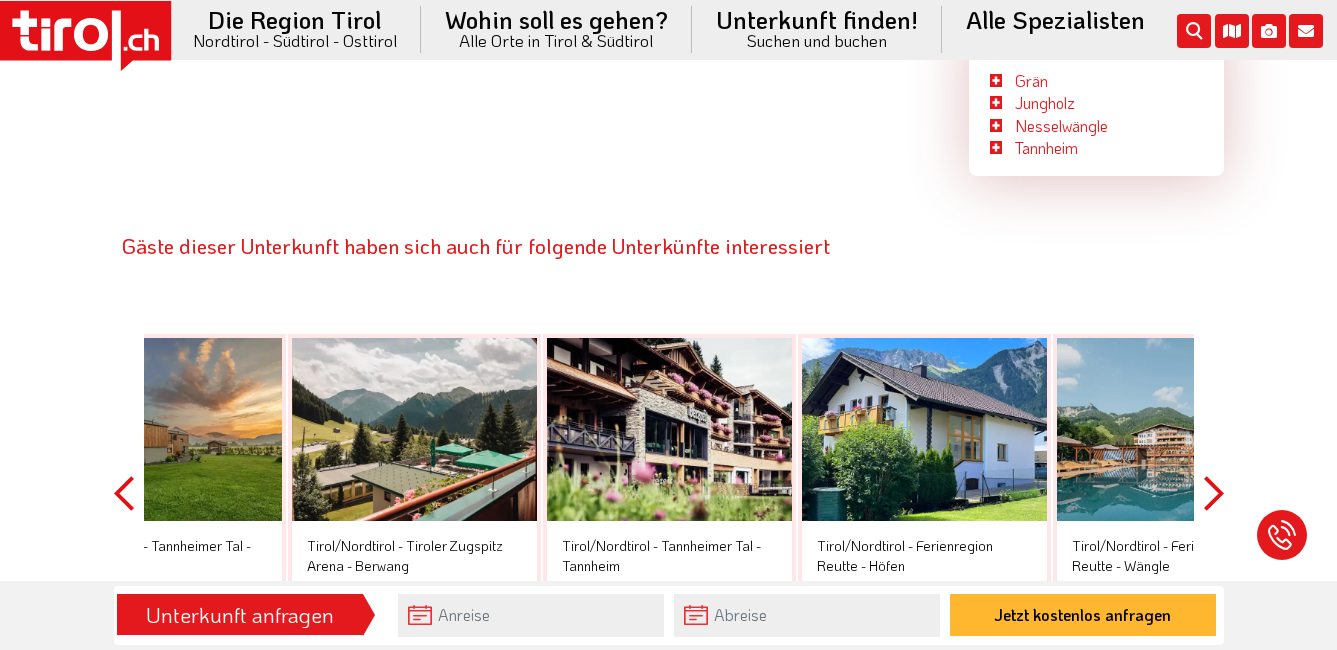 scroll, scrollTop: 3272, scrollLeft: 0, axis: vertical 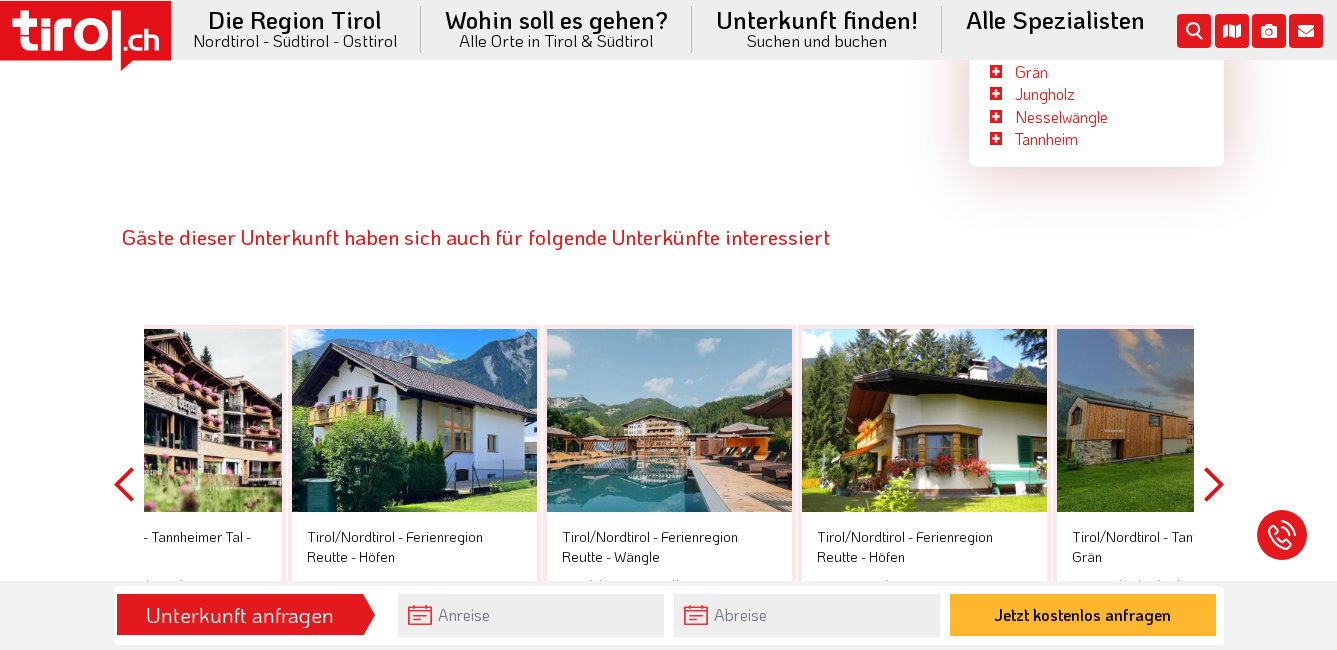 click at bounding box center (669, 421) 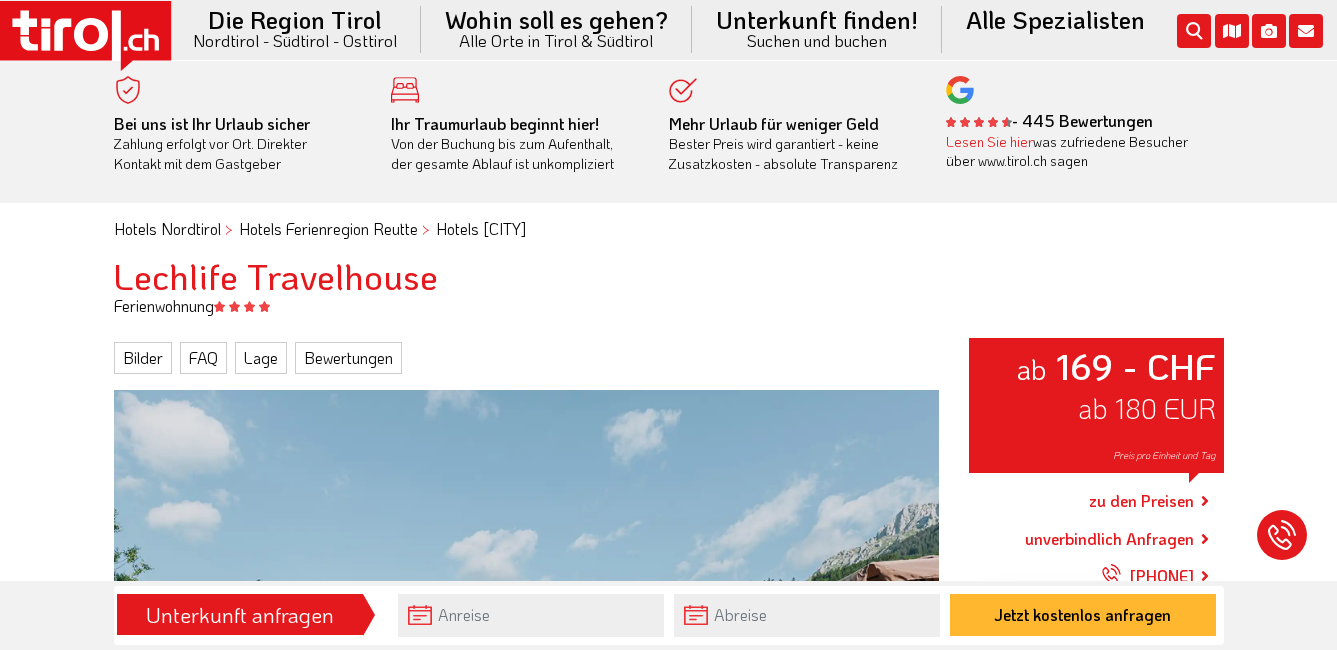 scroll, scrollTop: 0, scrollLeft: 0, axis: both 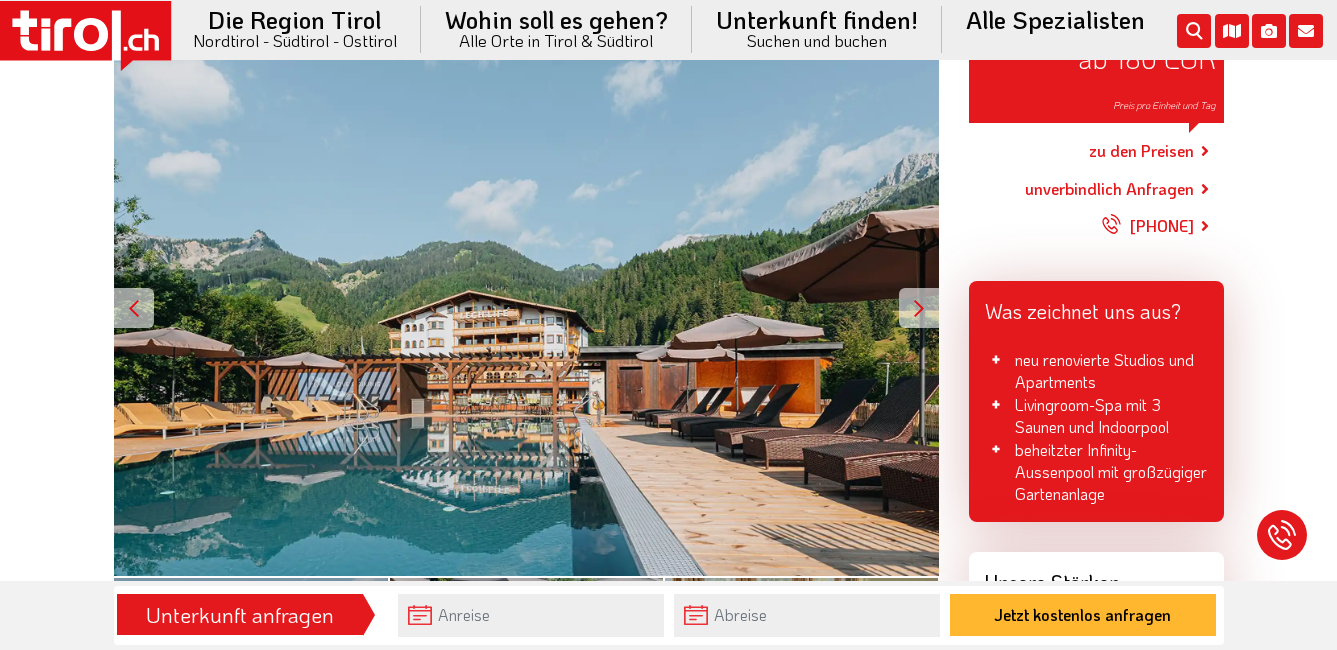 click at bounding box center (919, 308) 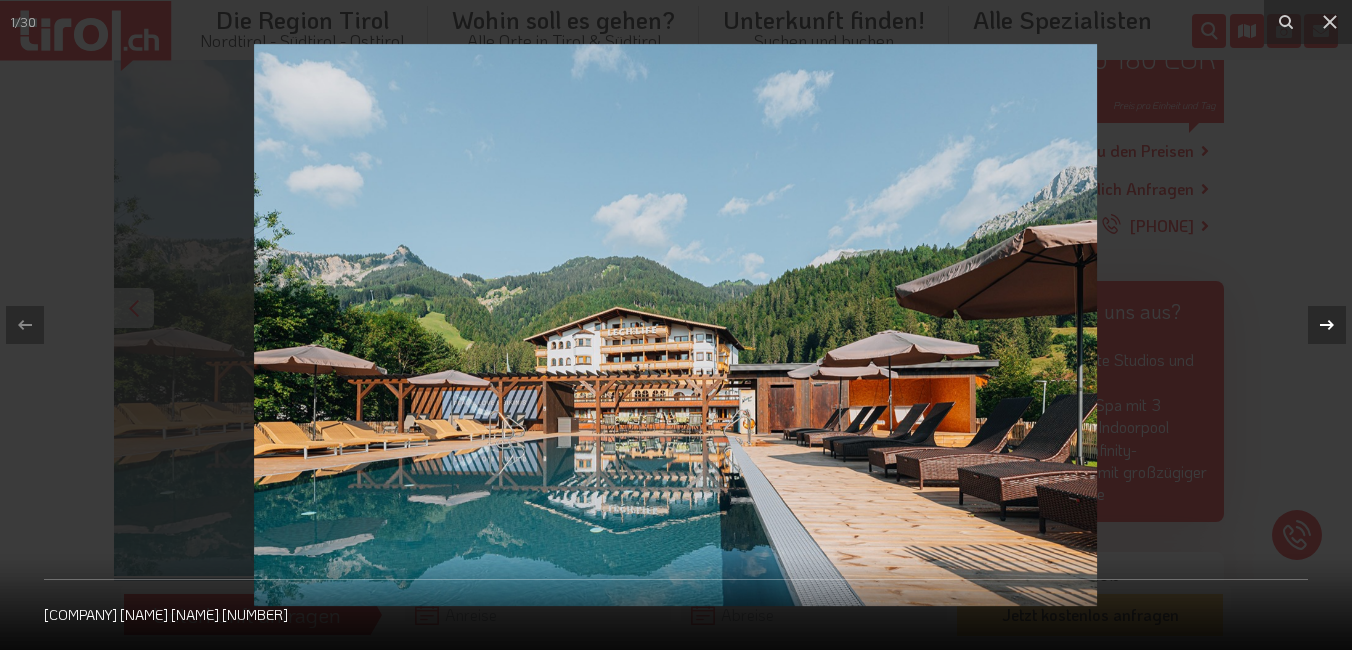 click 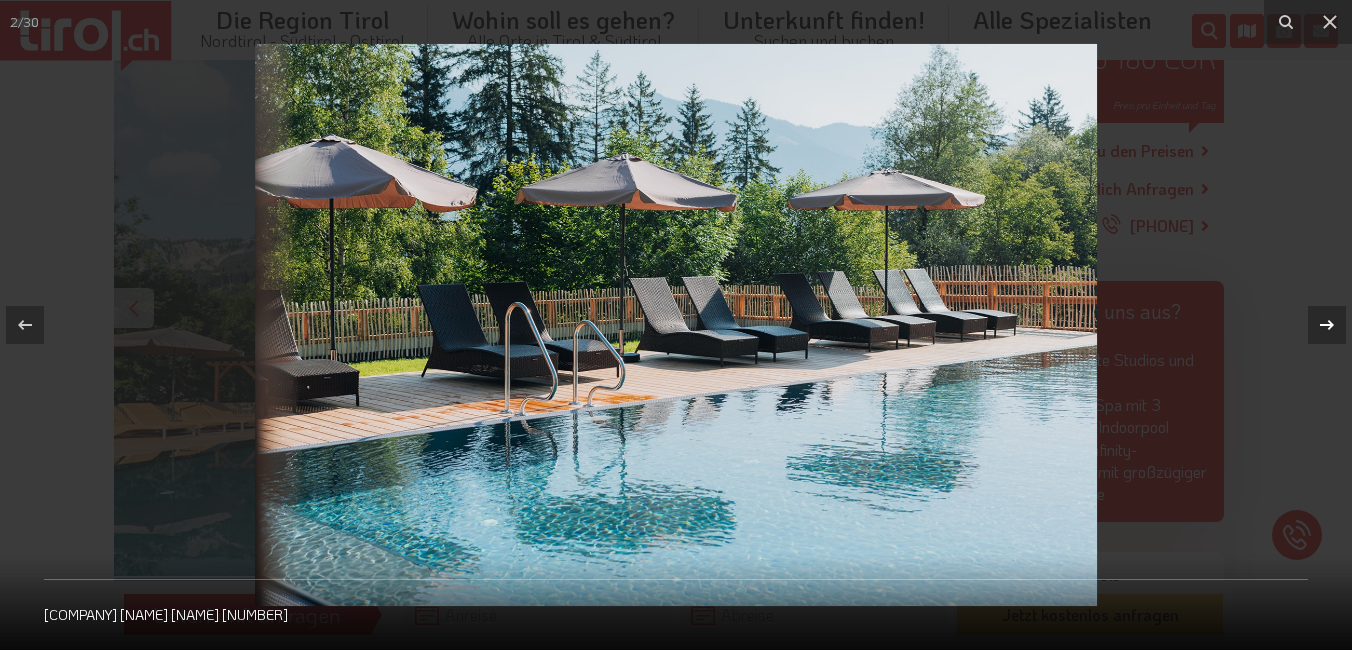 click 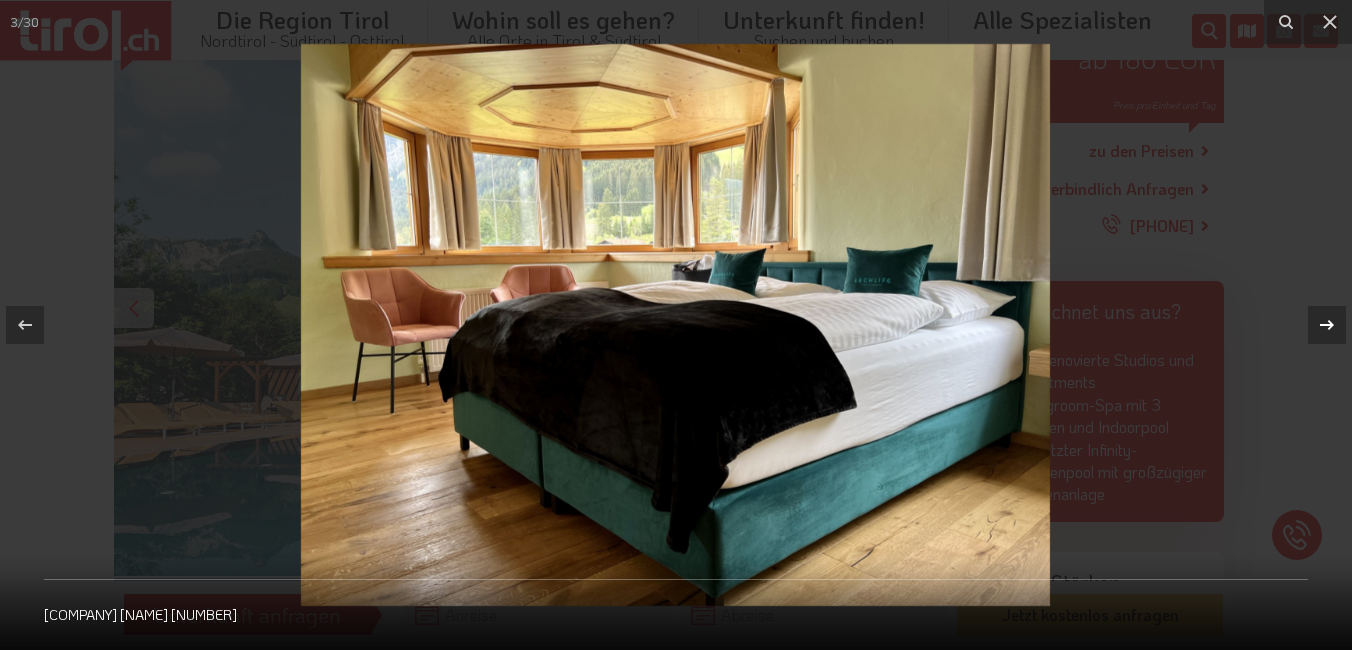 click 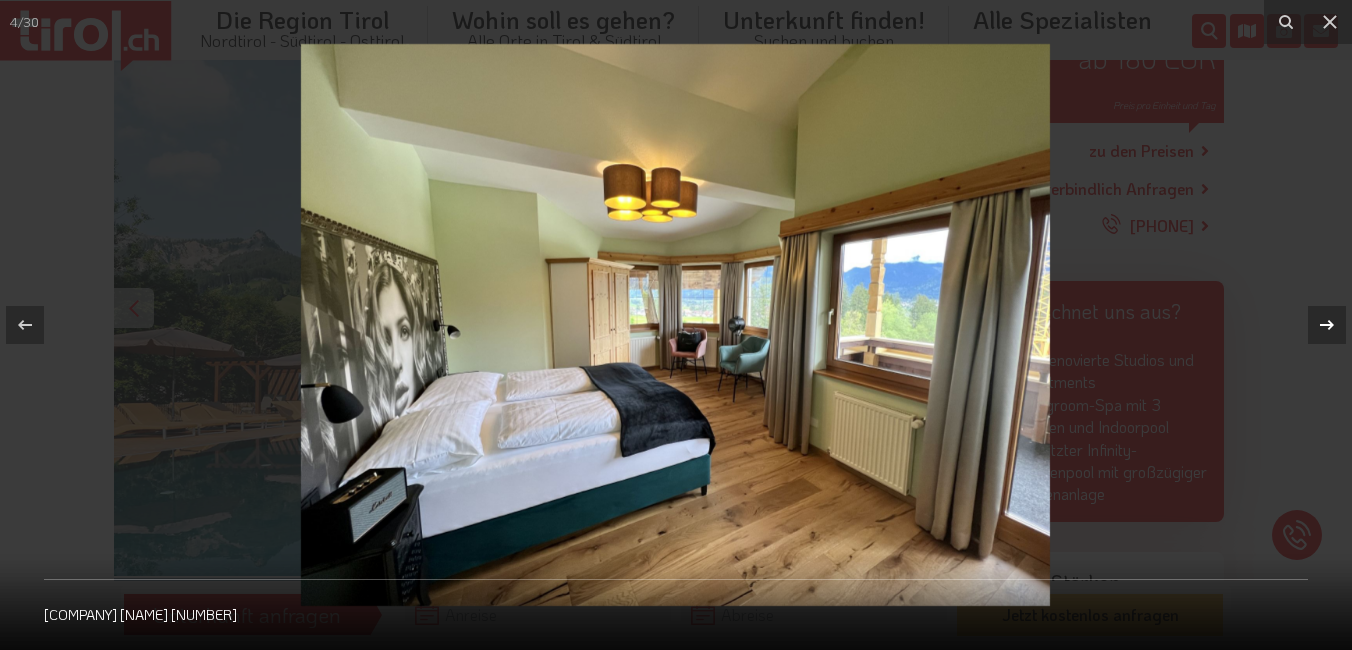 click 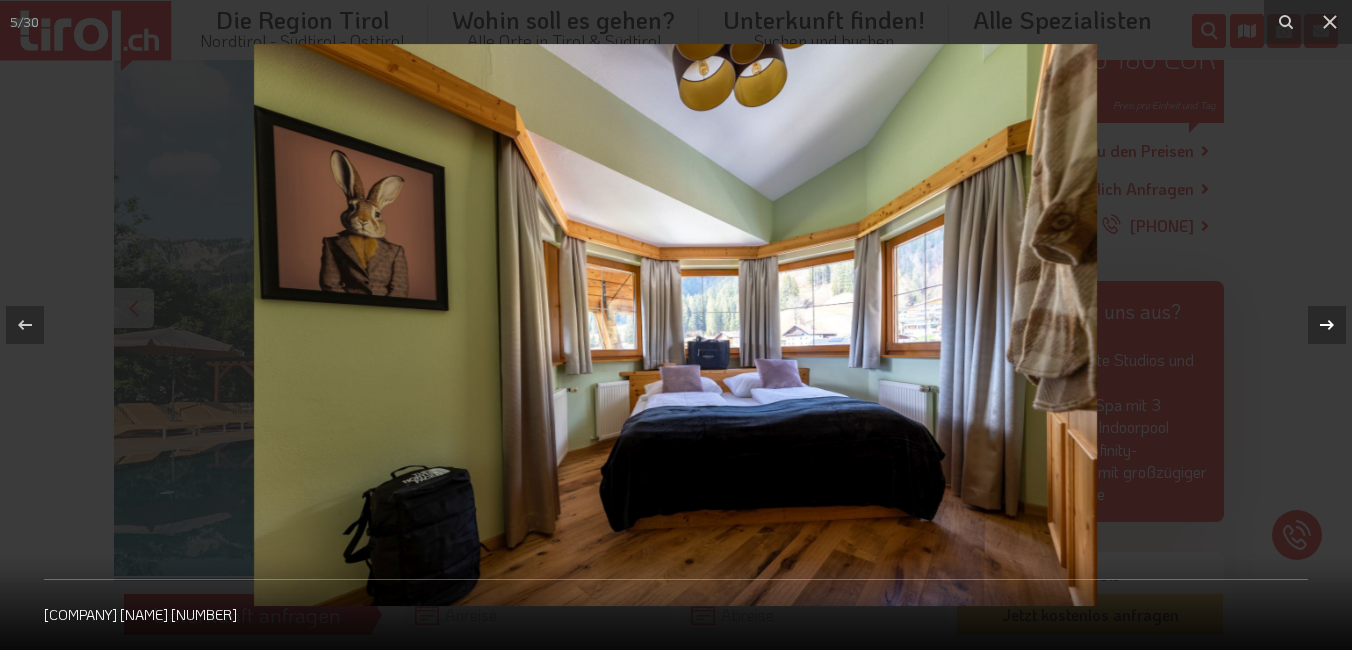 click 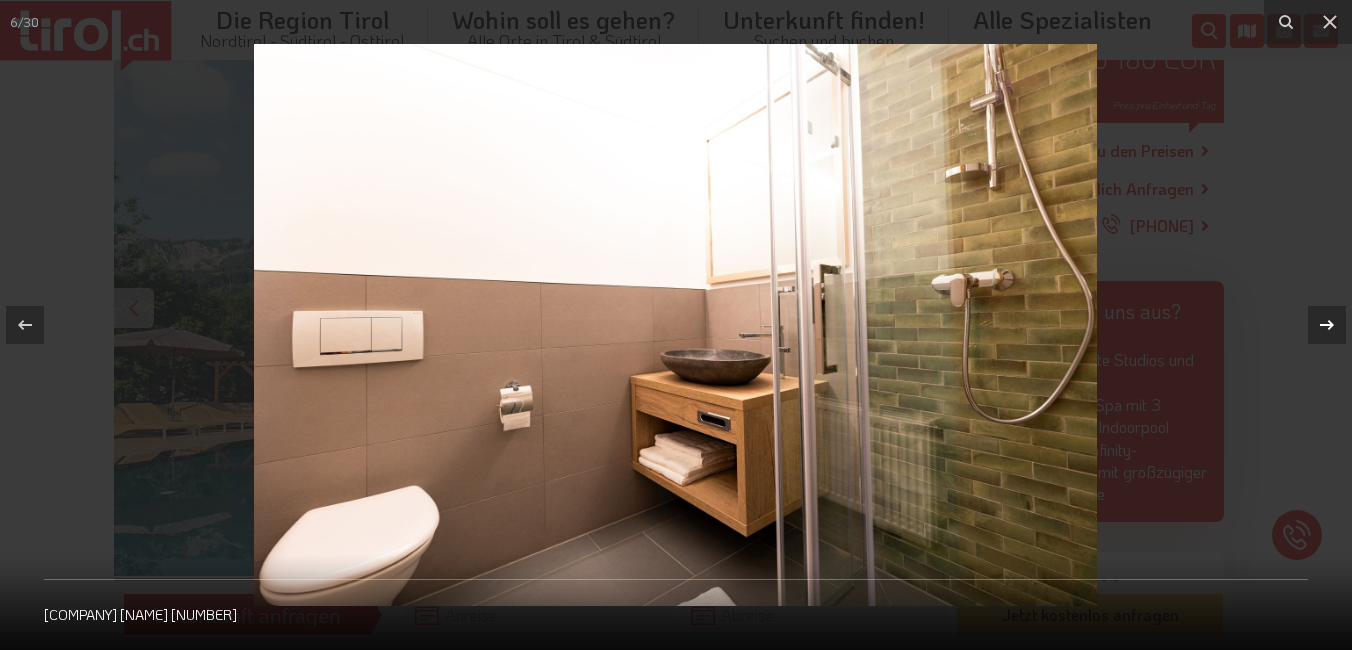 click 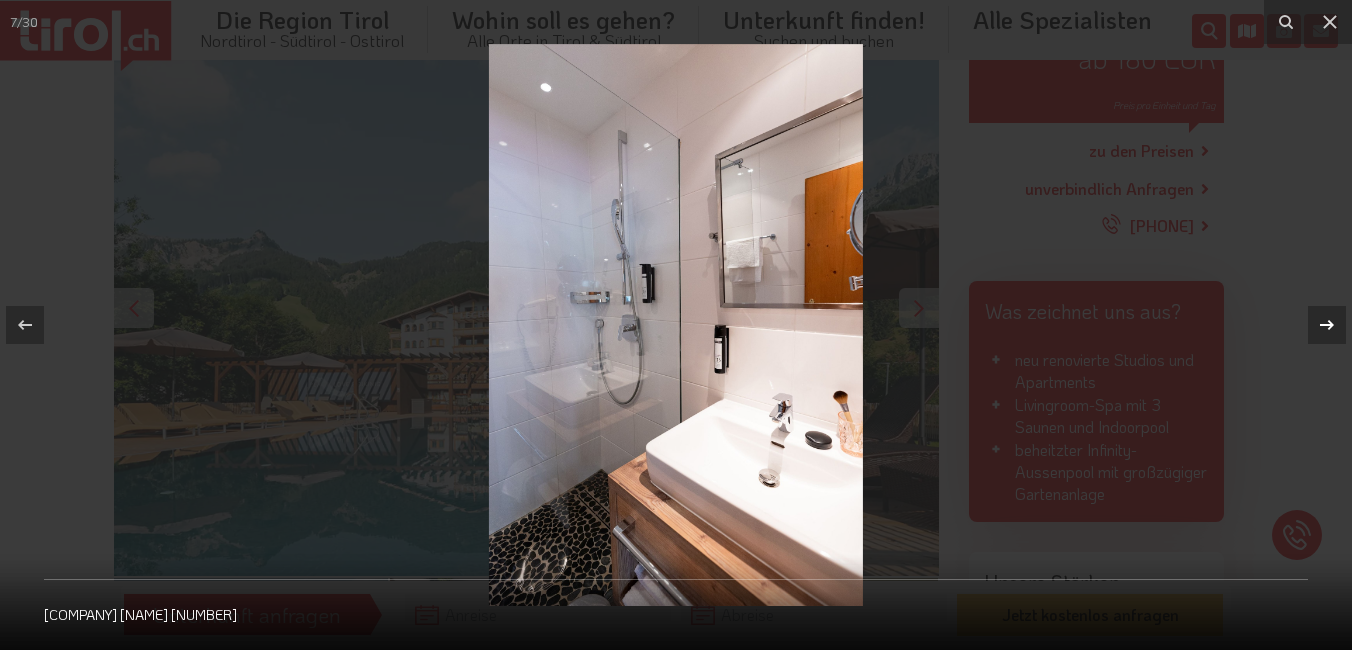 click 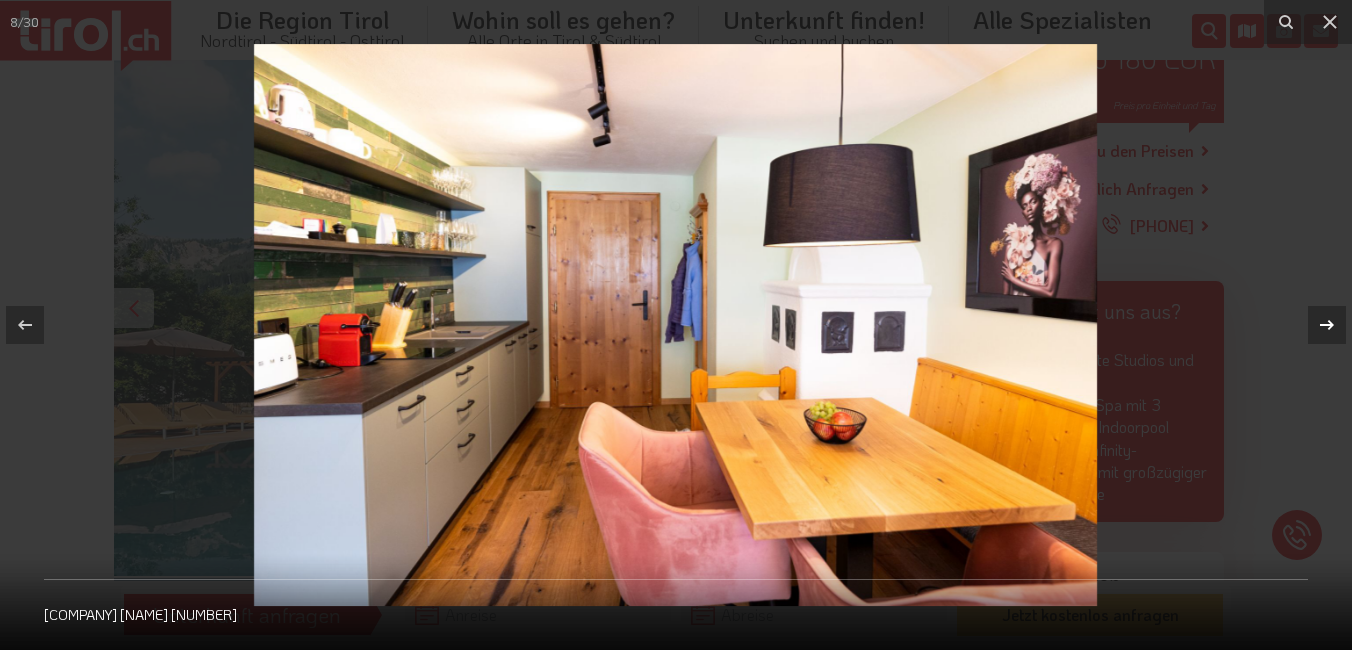 click 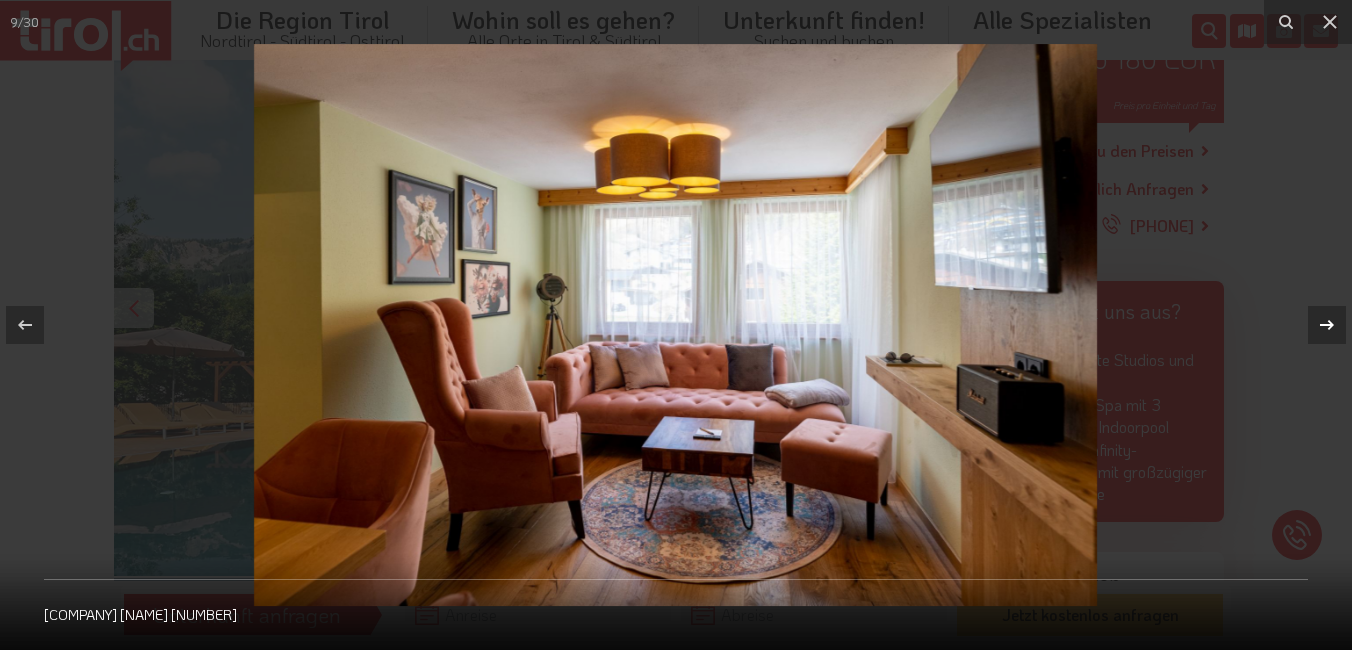 click 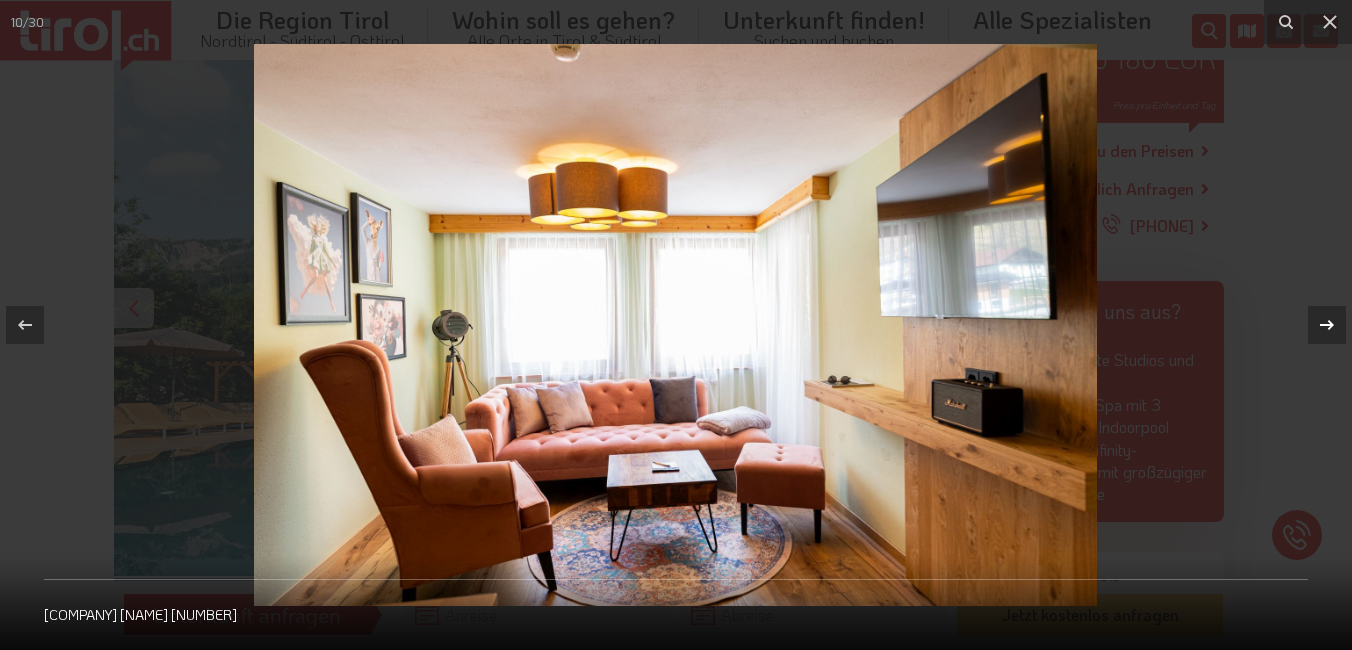 click 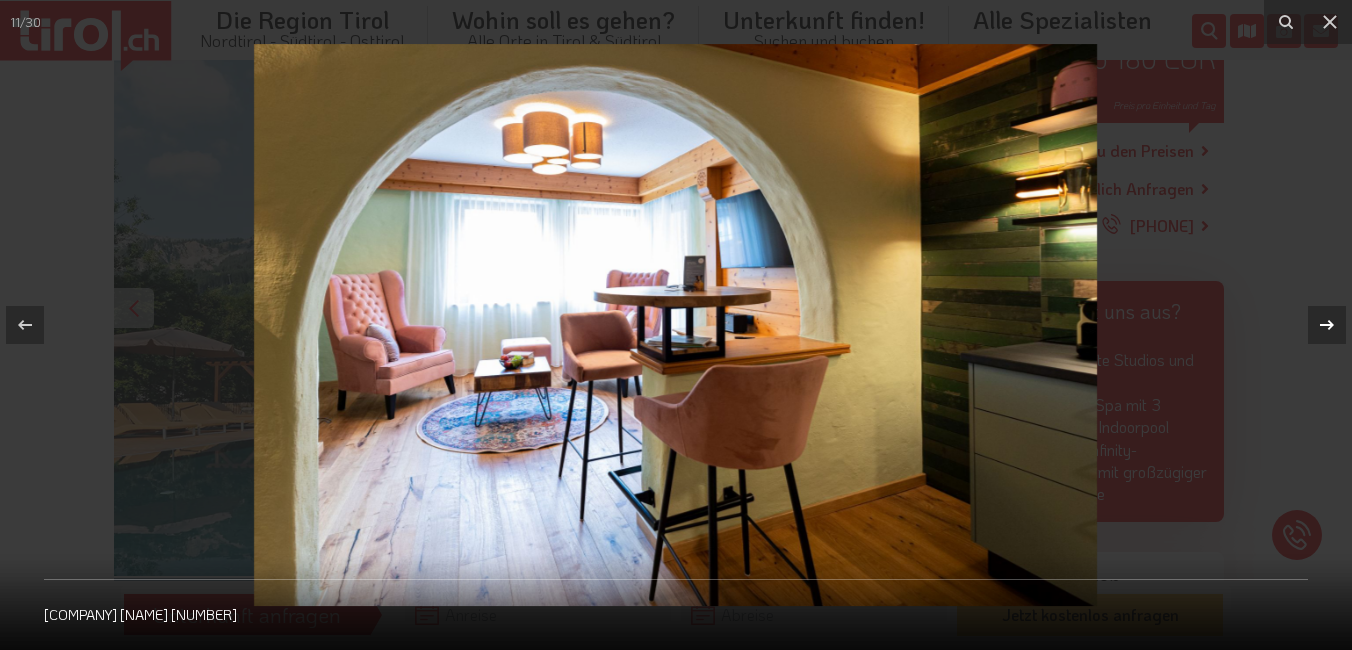 click 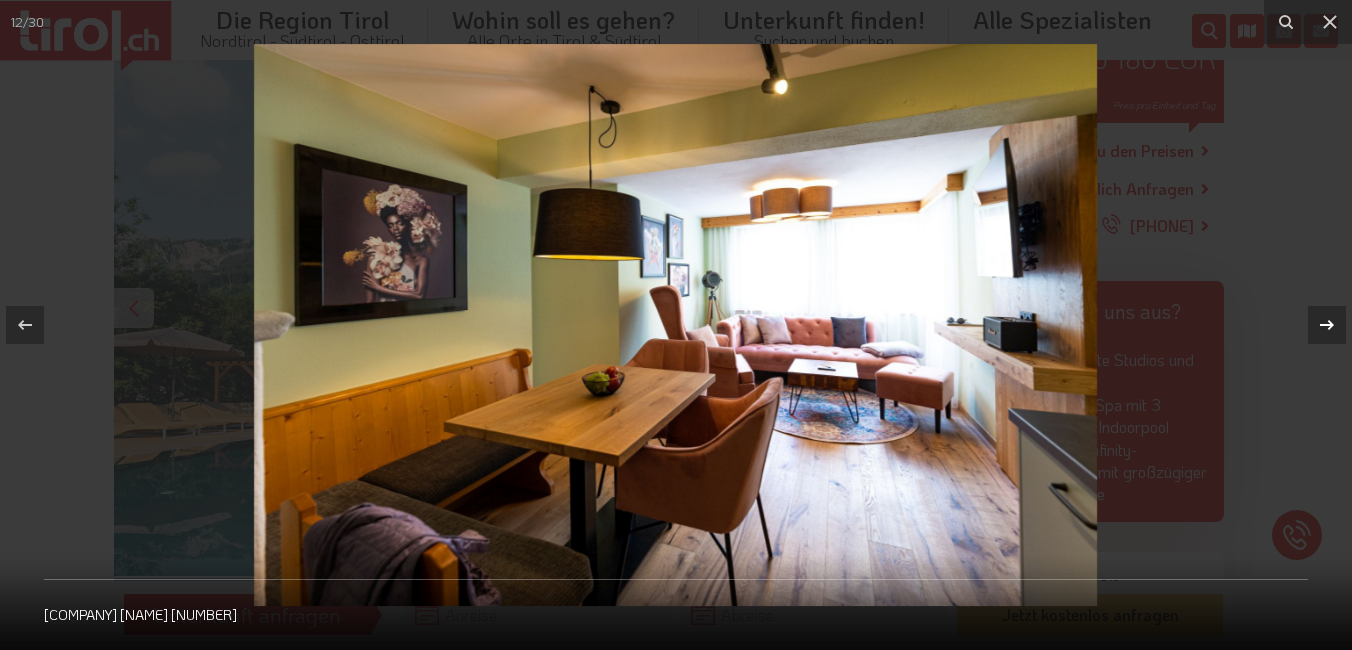 click 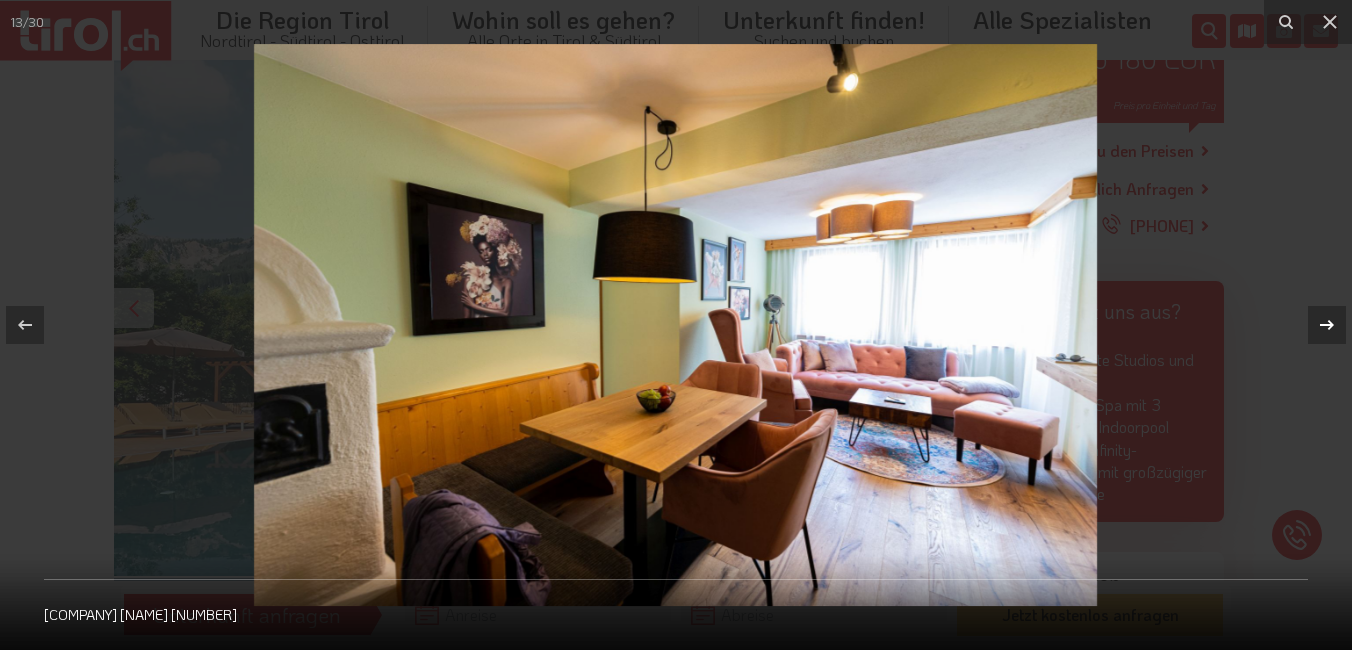 click 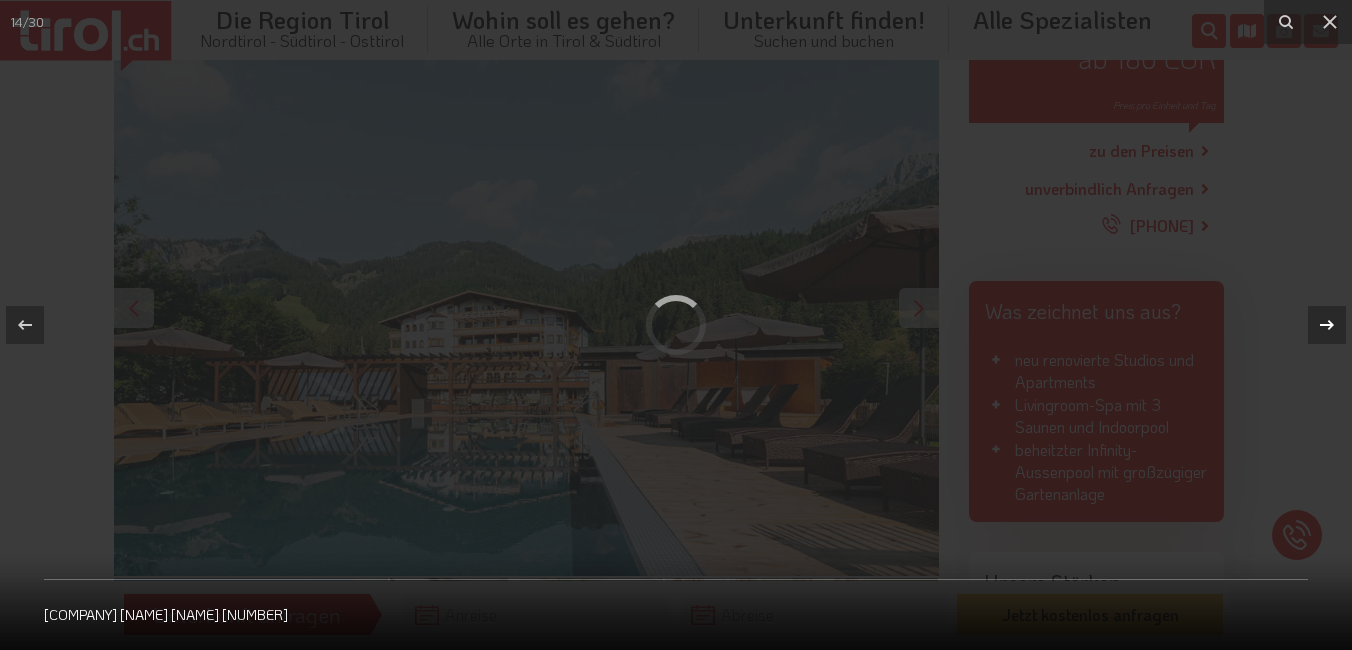 click 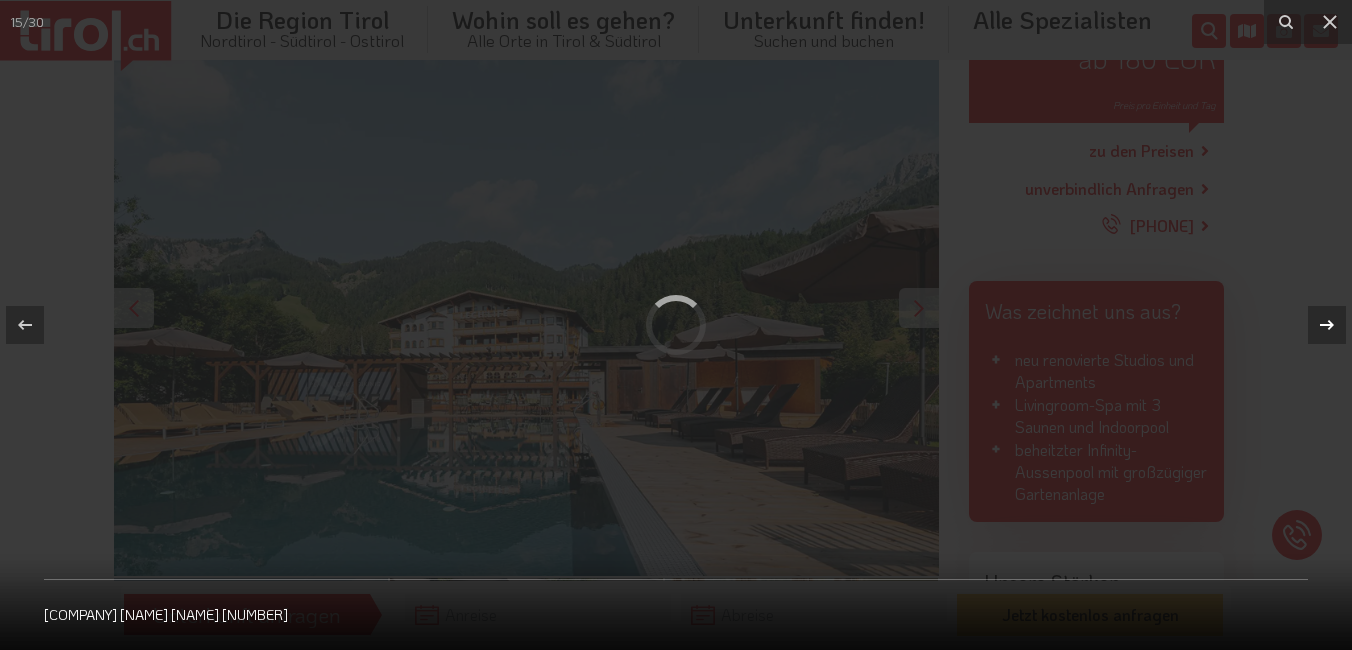 click 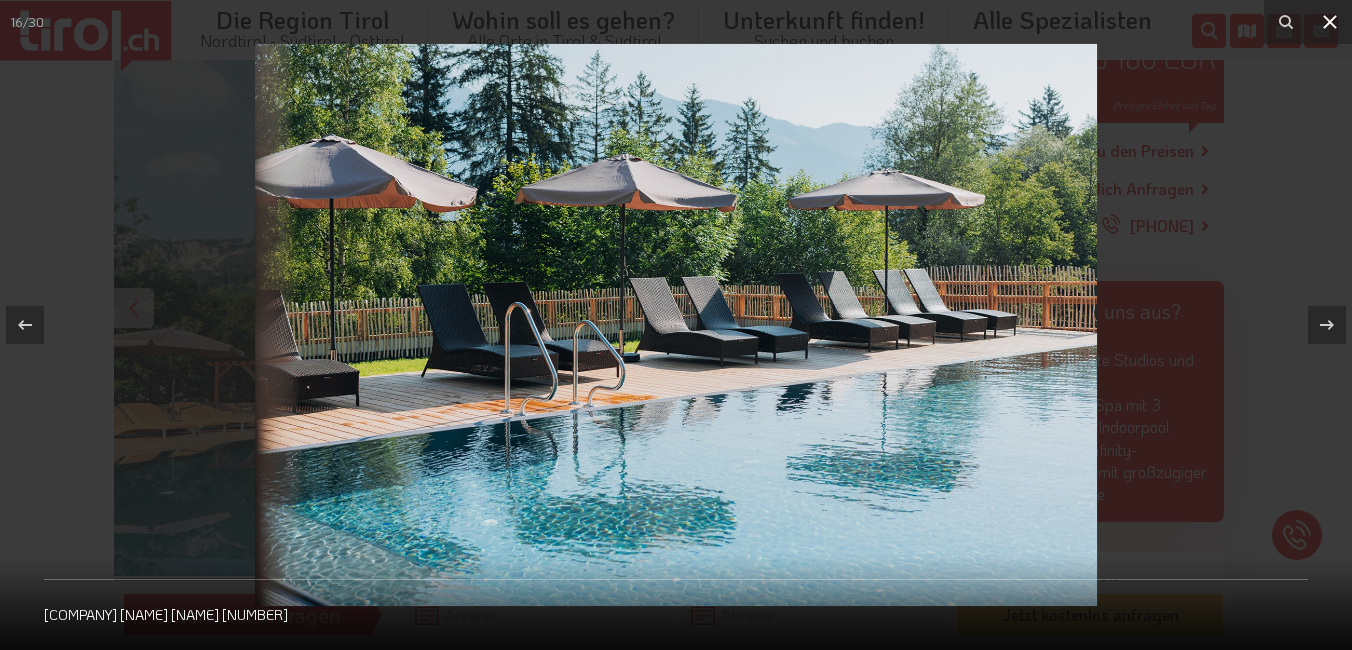 click 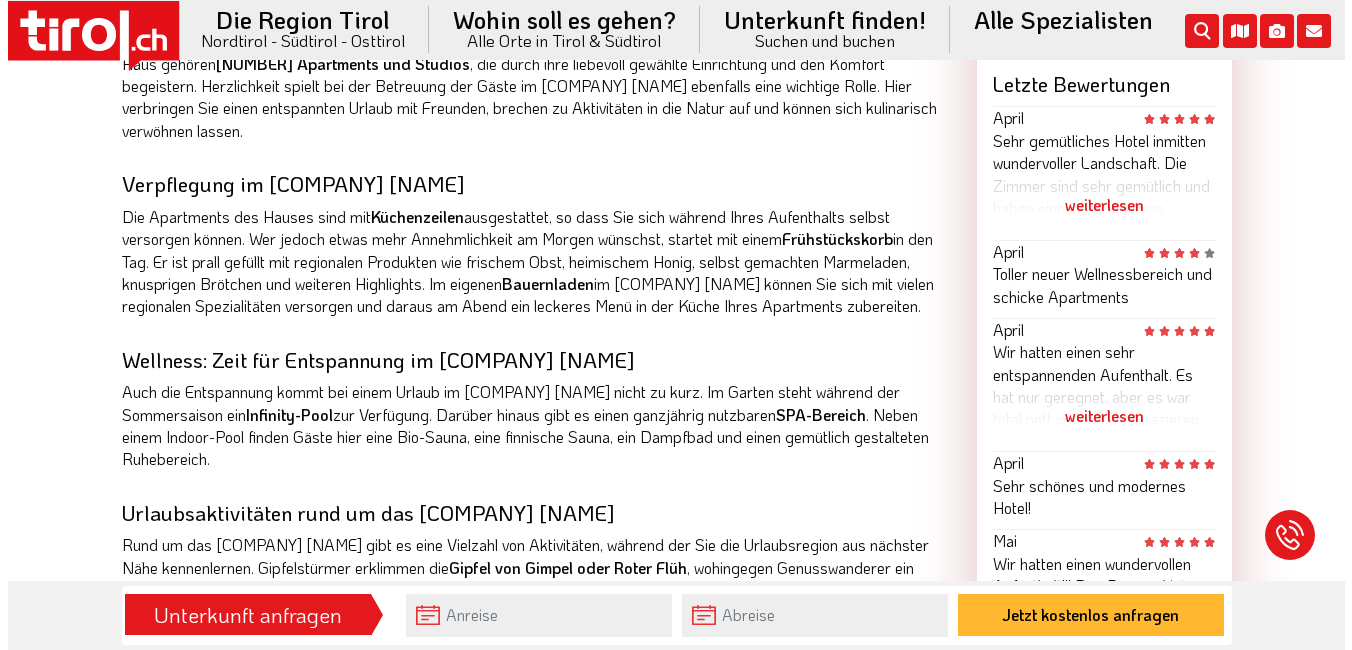 scroll, scrollTop: 1474, scrollLeft: 0, axis: vertical 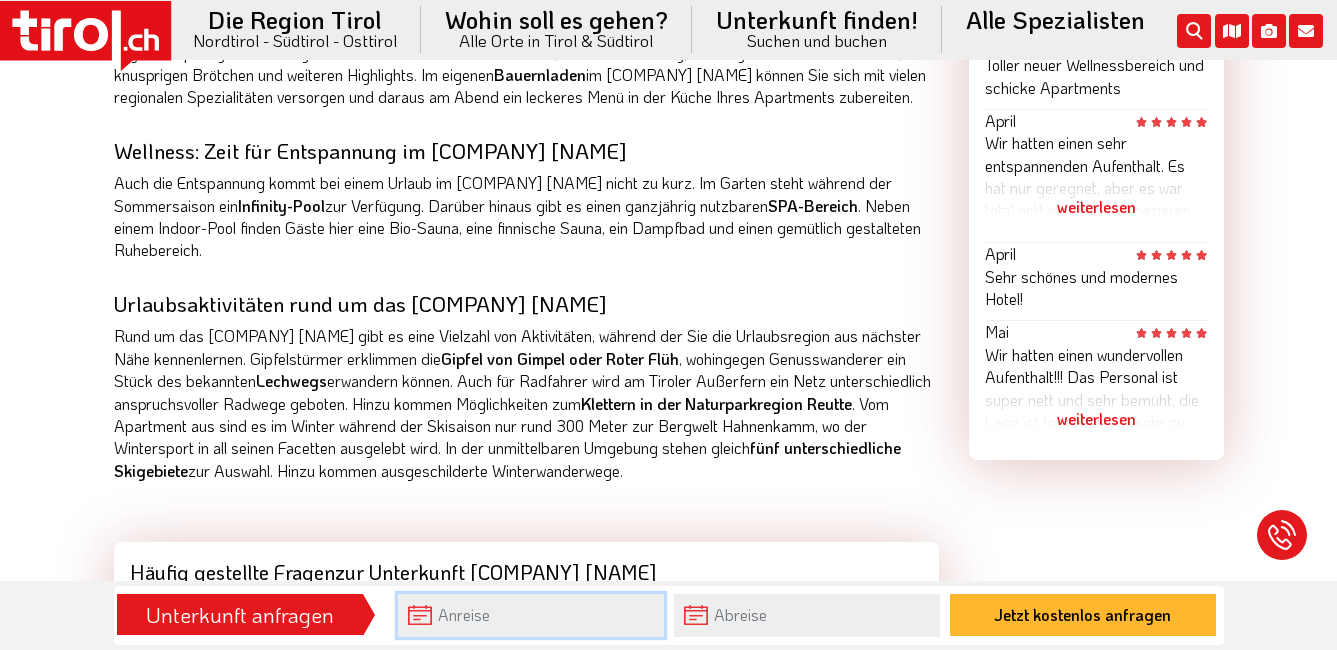 click at bounding box center (531, 615) 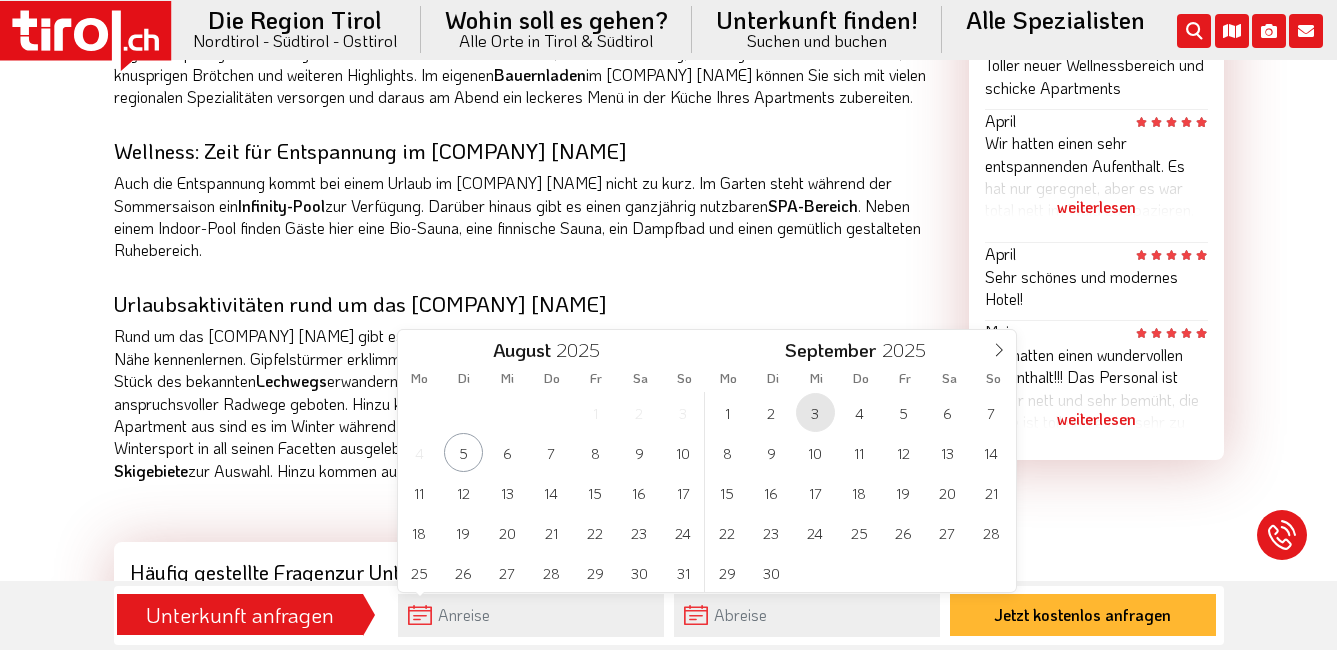 click on "3" at bounding box center (815, 412) 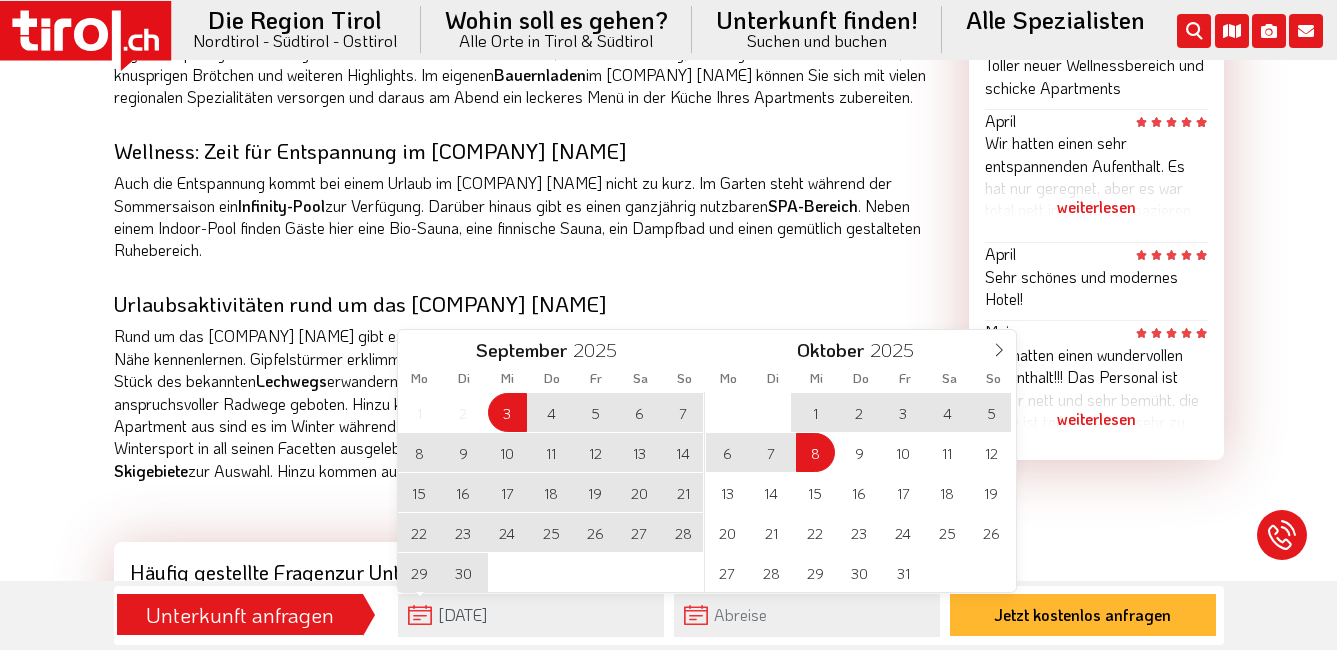 click on "8" at bounding box center [815, 452] 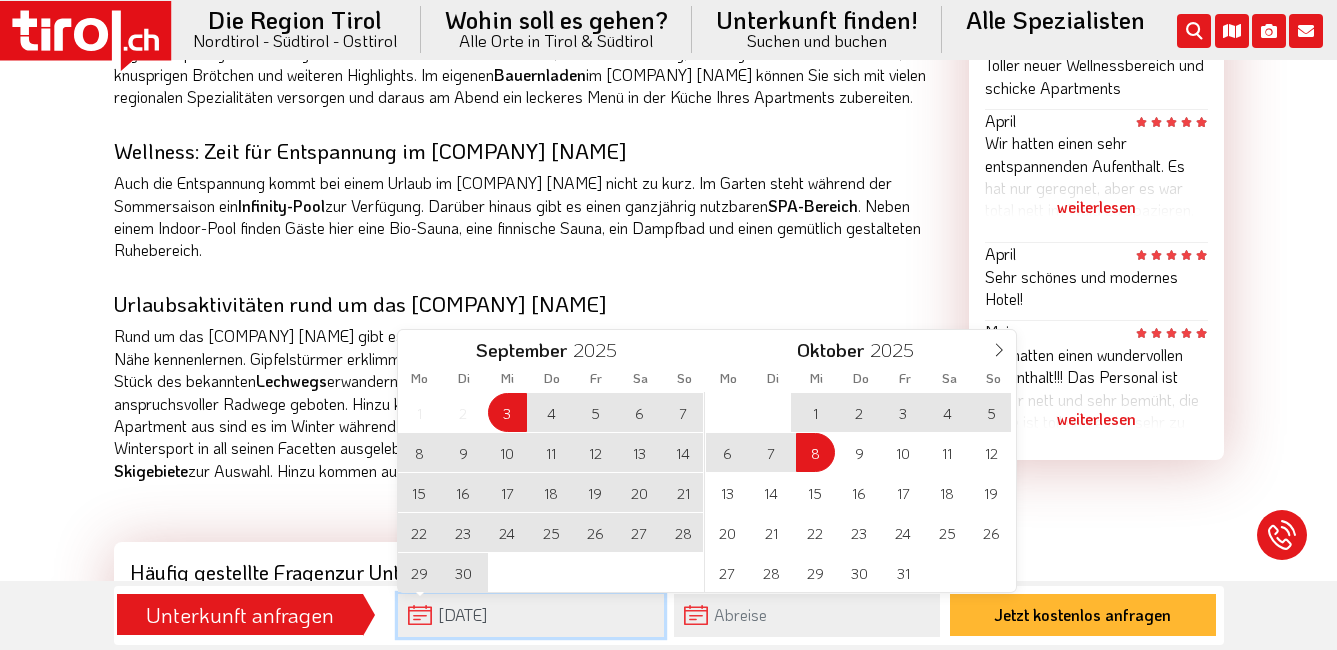 type on "03-09-2025" 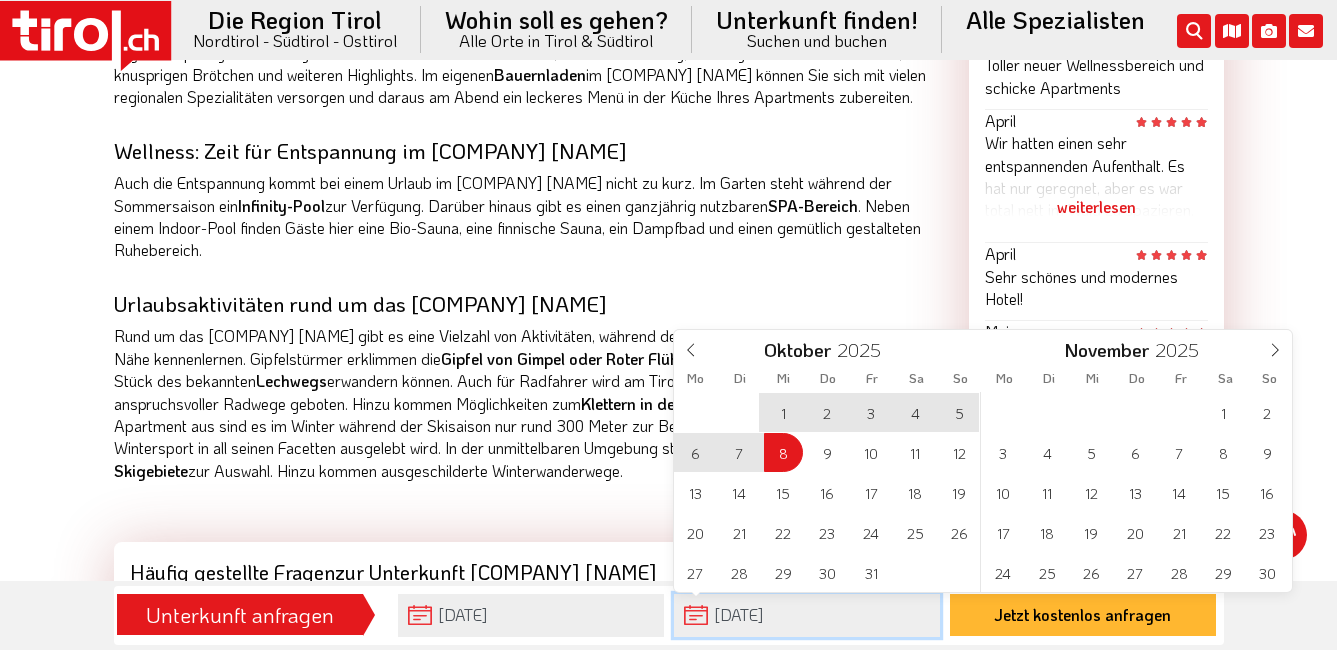 click on "08-10-2025" at bounding box center [807, 615] 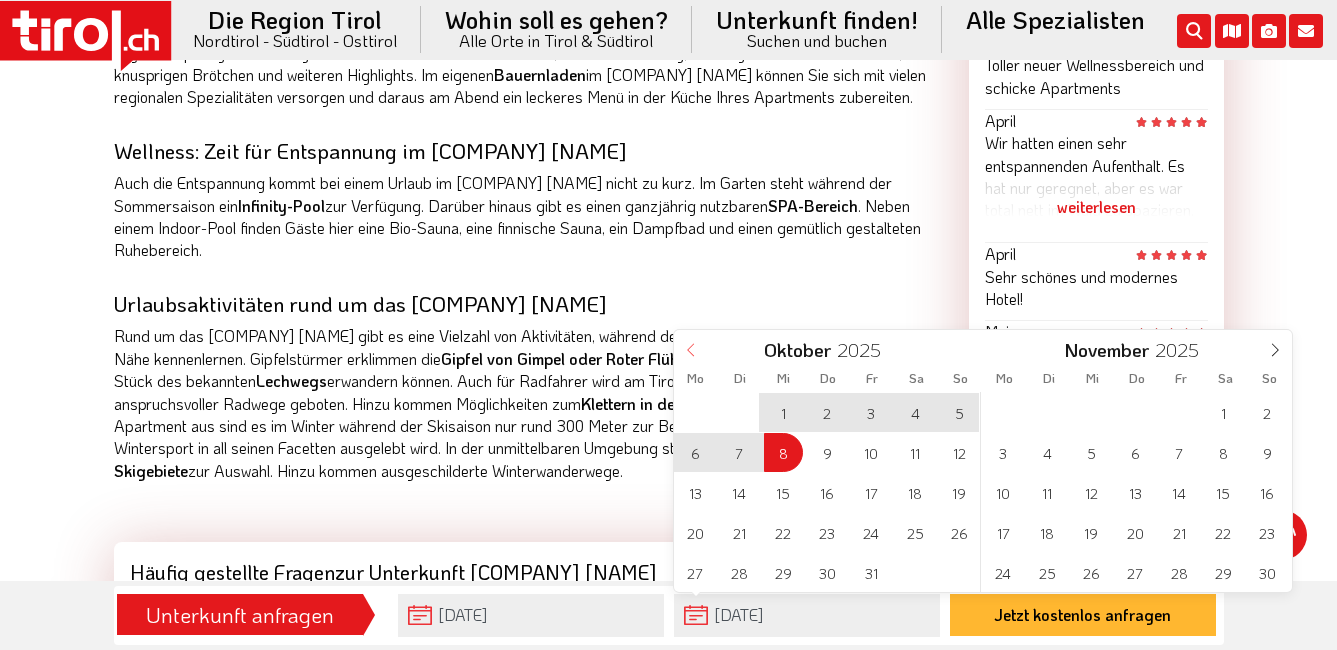 click 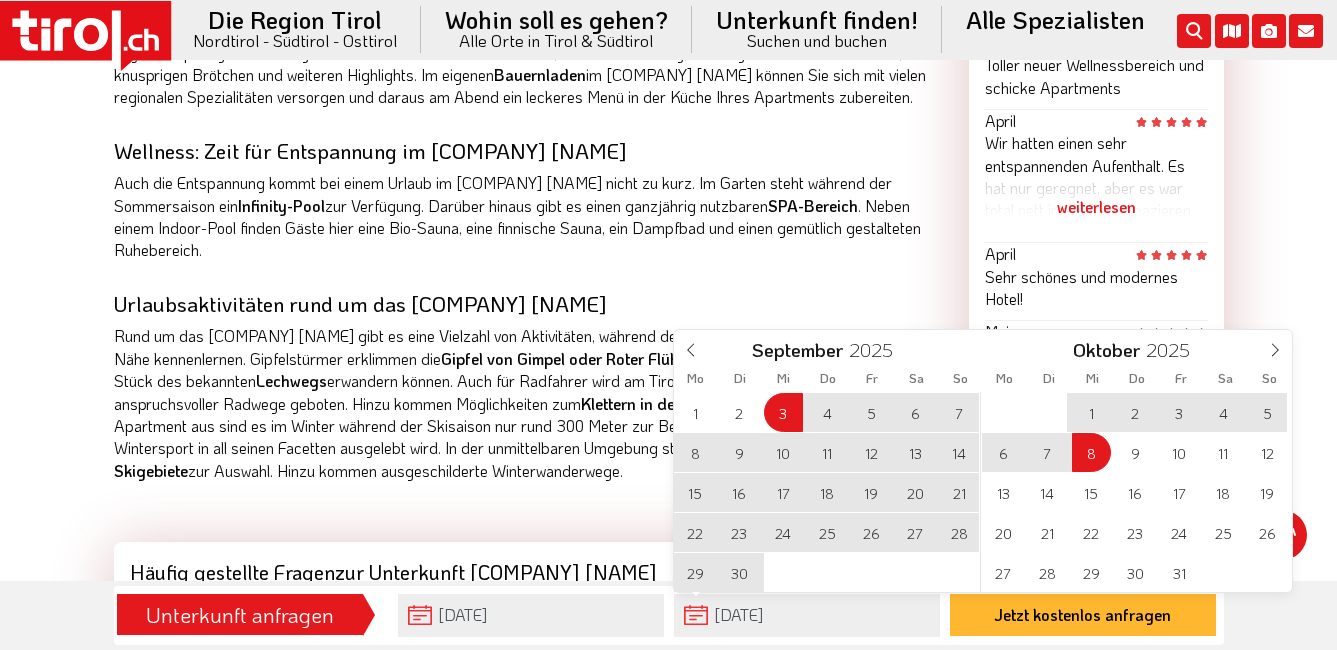 click on "10" at bounding box center [783, 452] 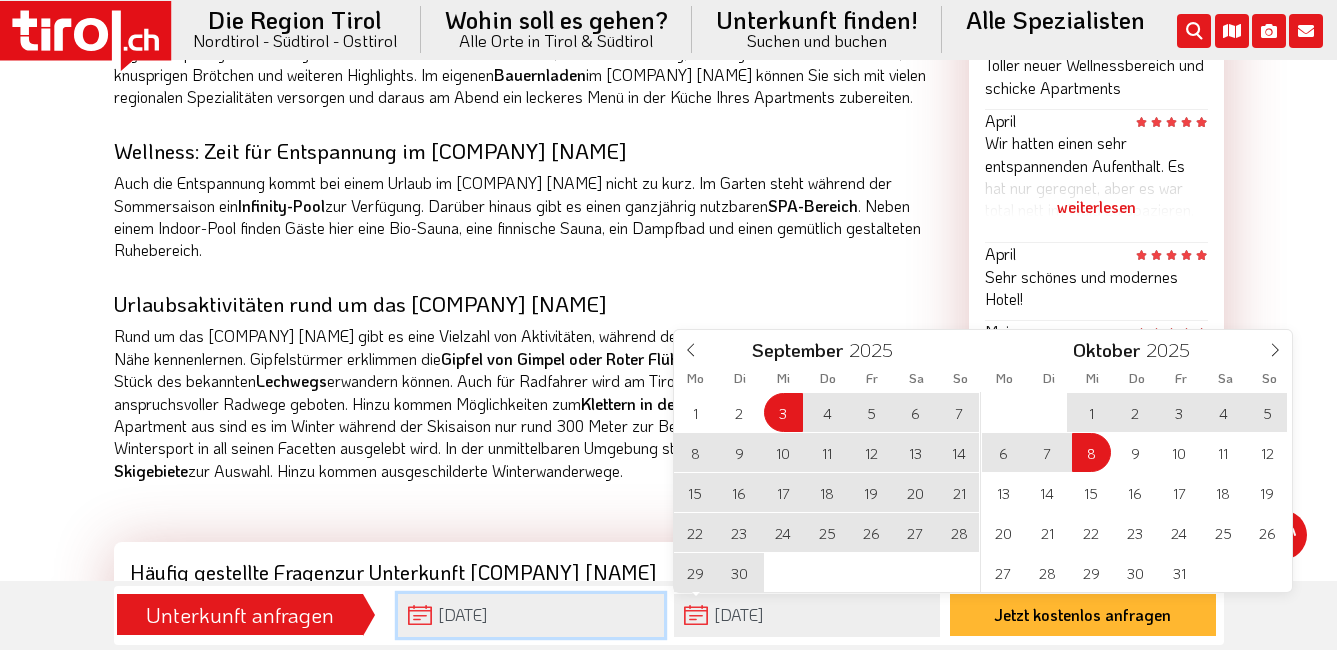 type on "03-09-2025" 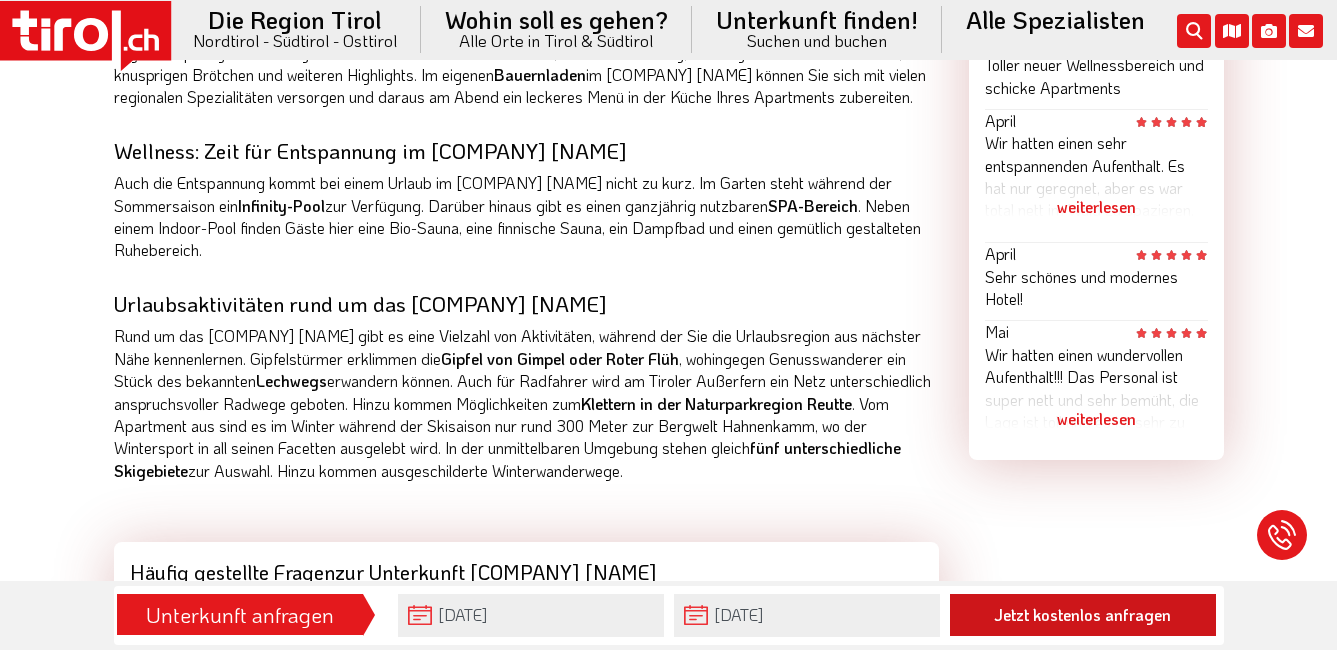 drag, startPoint x: 1116, startPoint y: 616, endPoint x: 1122, endPoint y: 598, distance: 18.973665 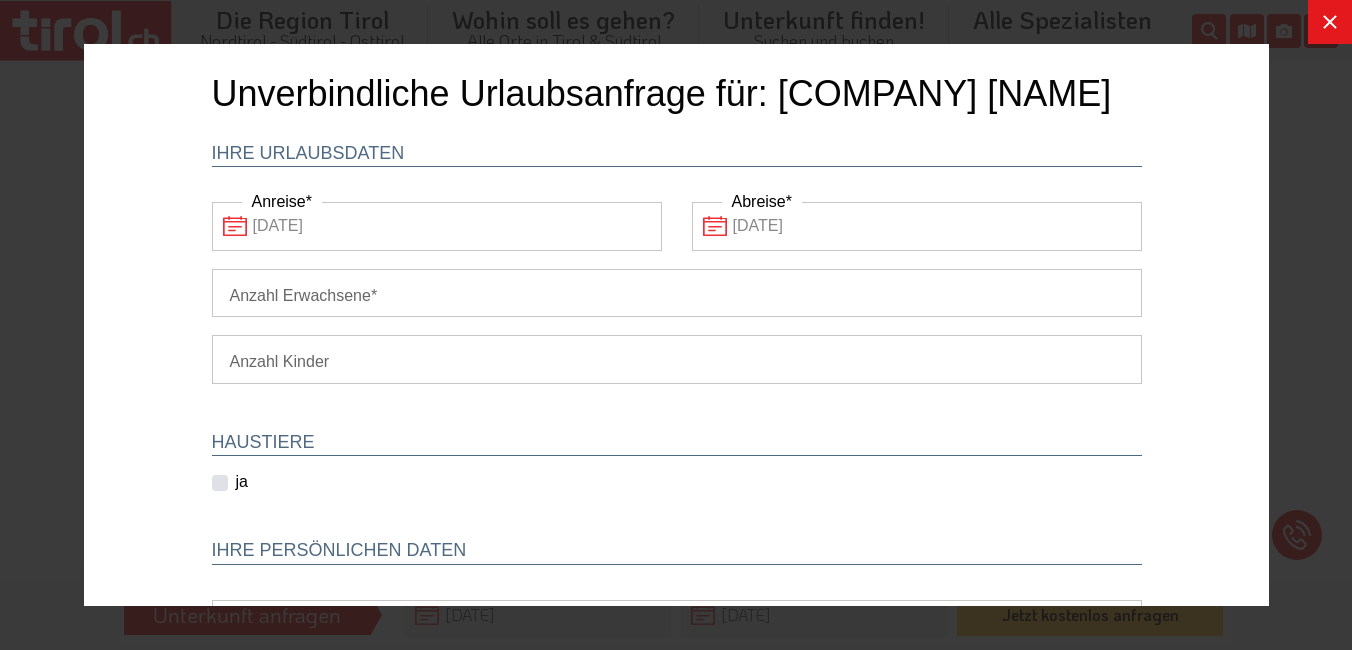 scroll, scrollTop: 0, scrollLeft: 0, axis: both 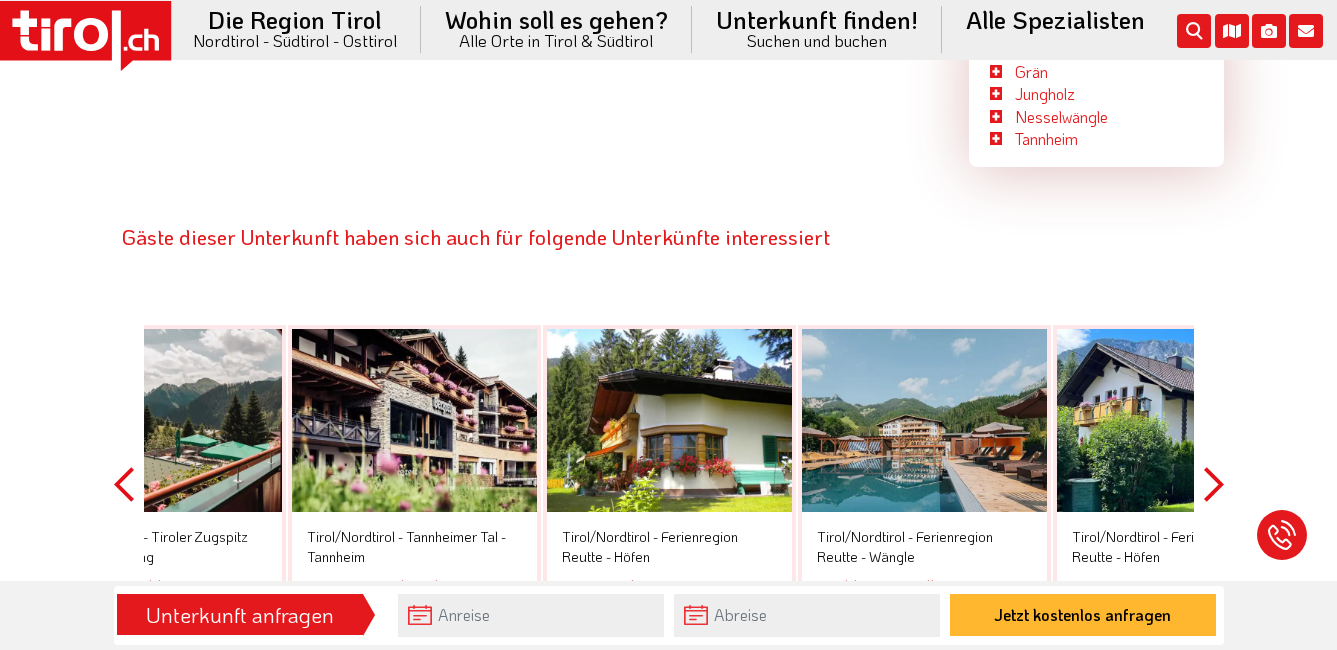 click at bounding box center (924, 421) 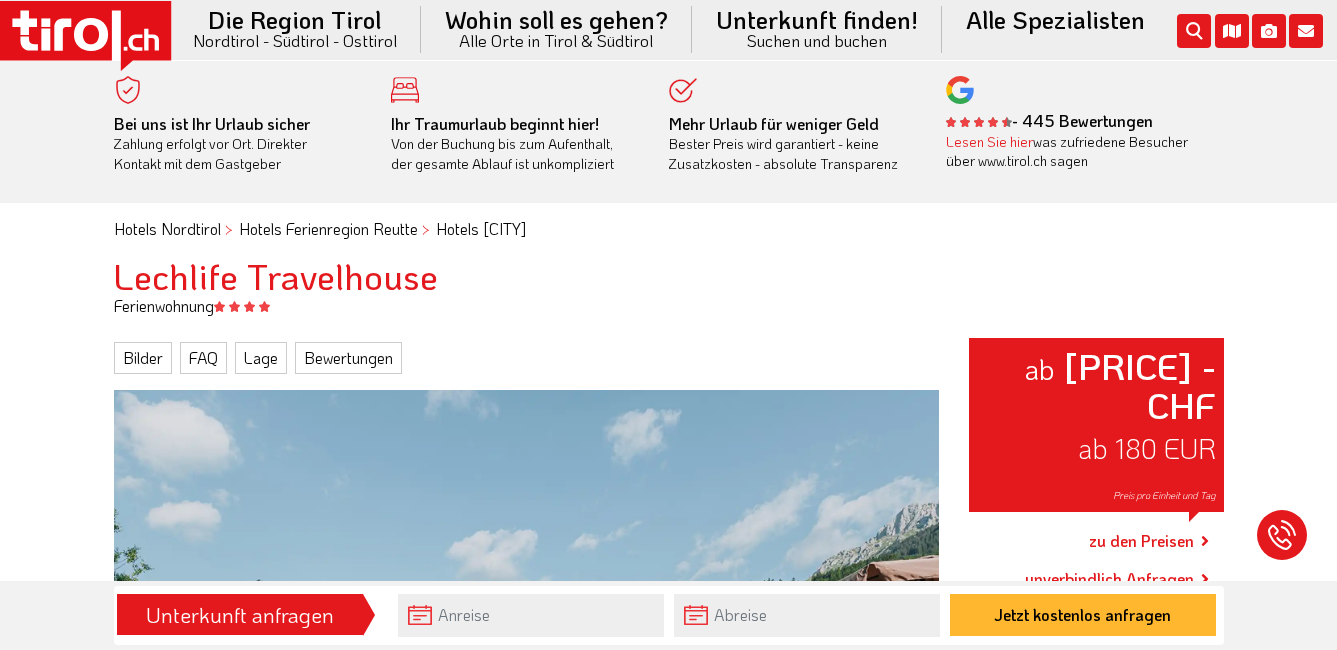scroll, scrollTop: 0, scrollLeft: 0, axis: both 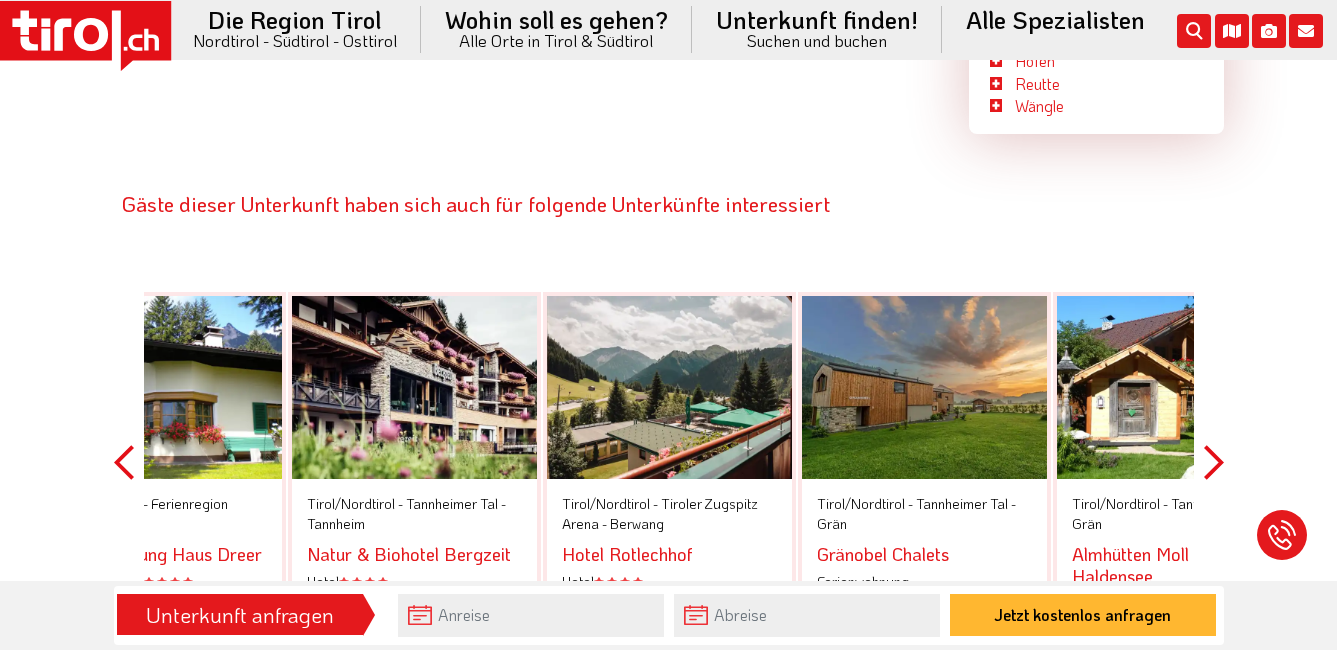 click on "Next" at bounding box center [1214, 462] 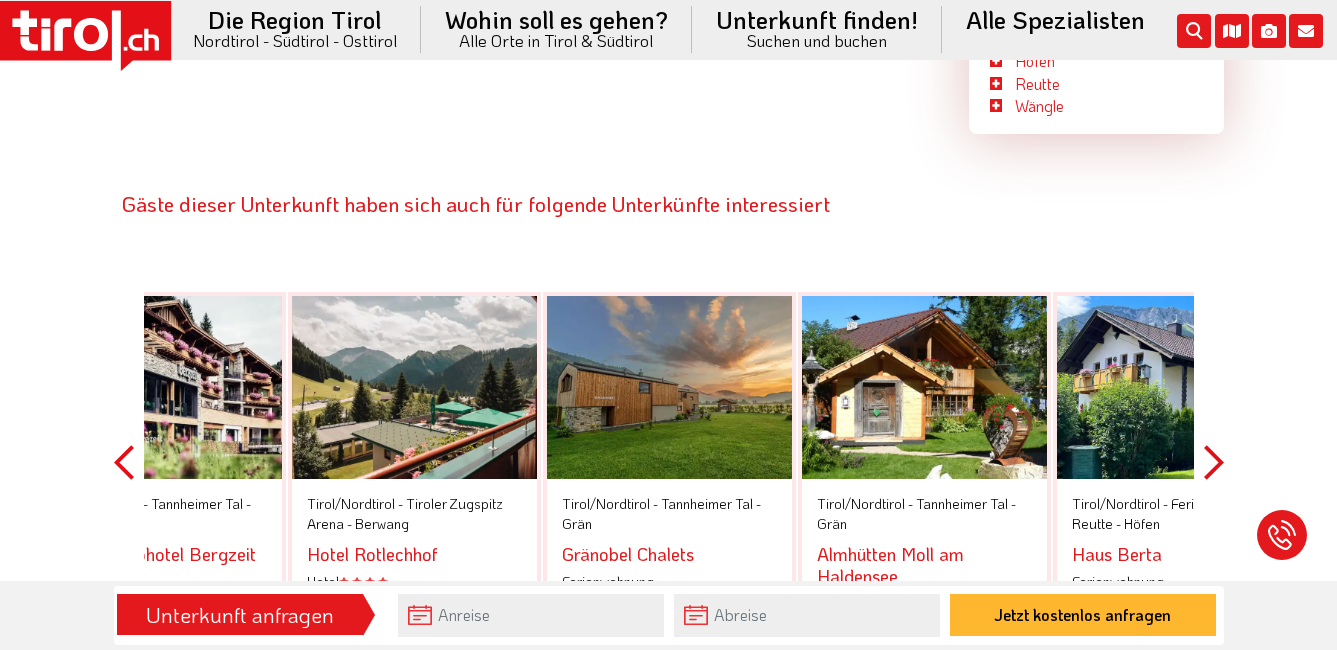 click on "Next" at bounding box center [1214, 462] 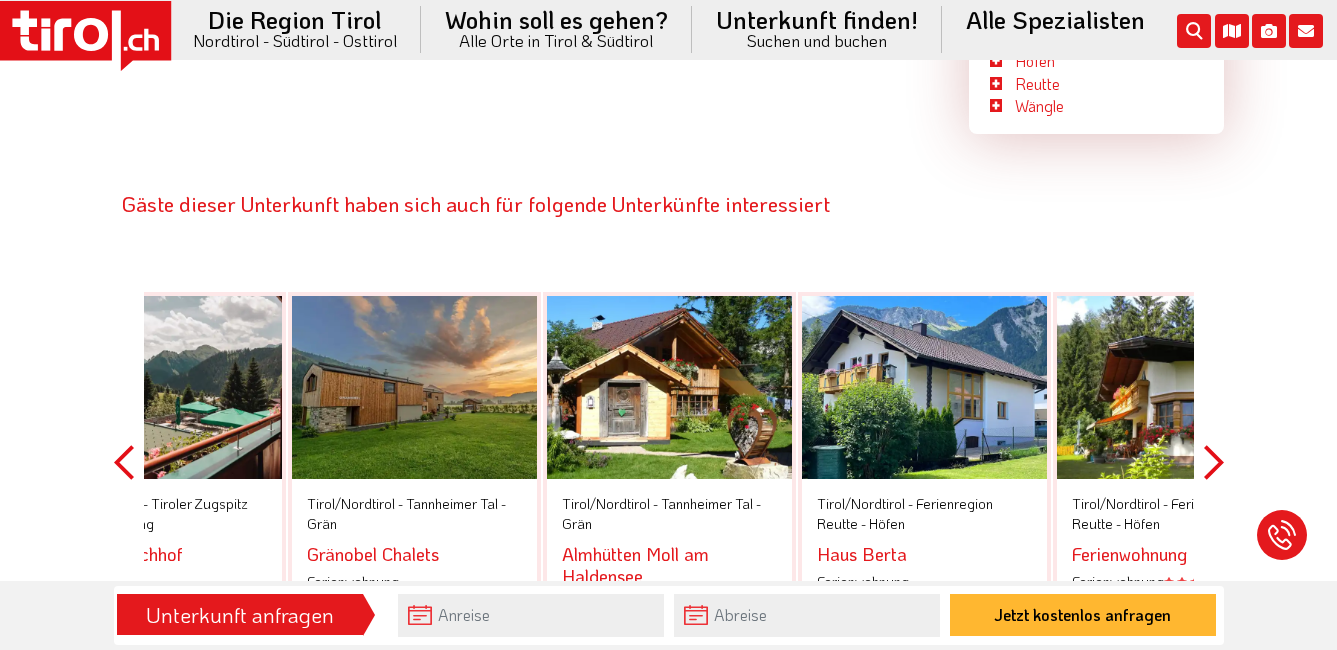 click on "Next" at bounding box center [1214, 462] 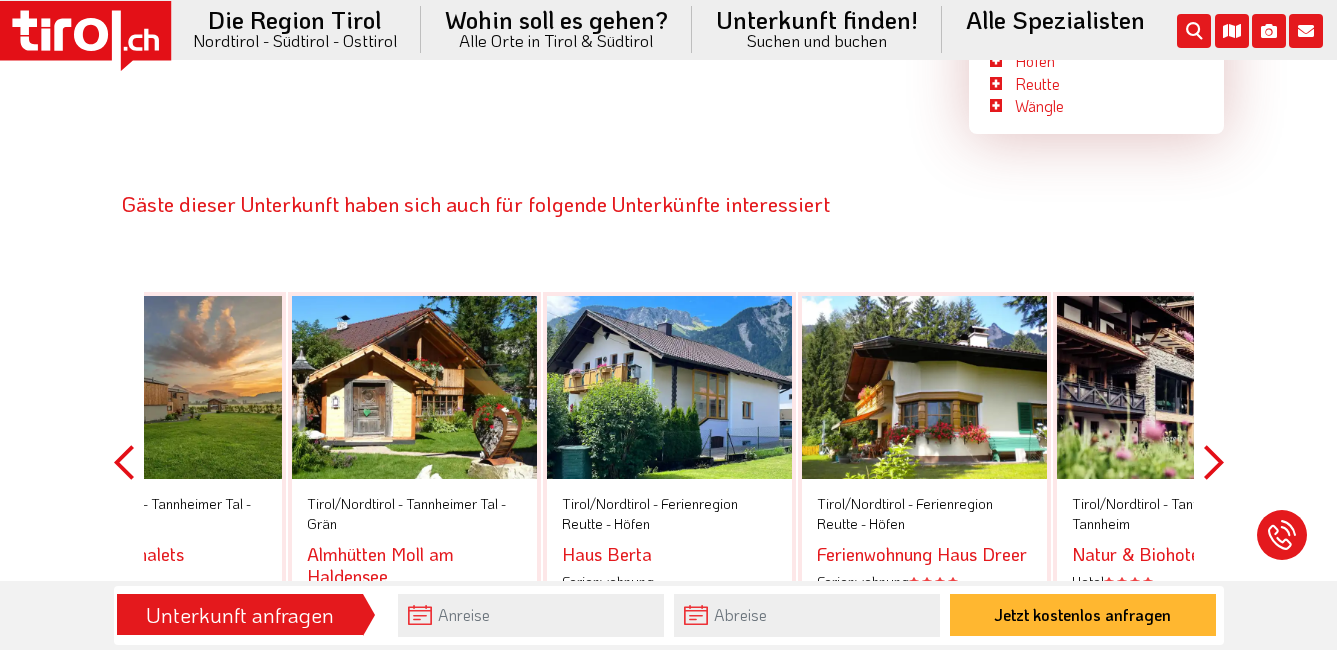 click on "Next" at bounding box center [1214, 462] 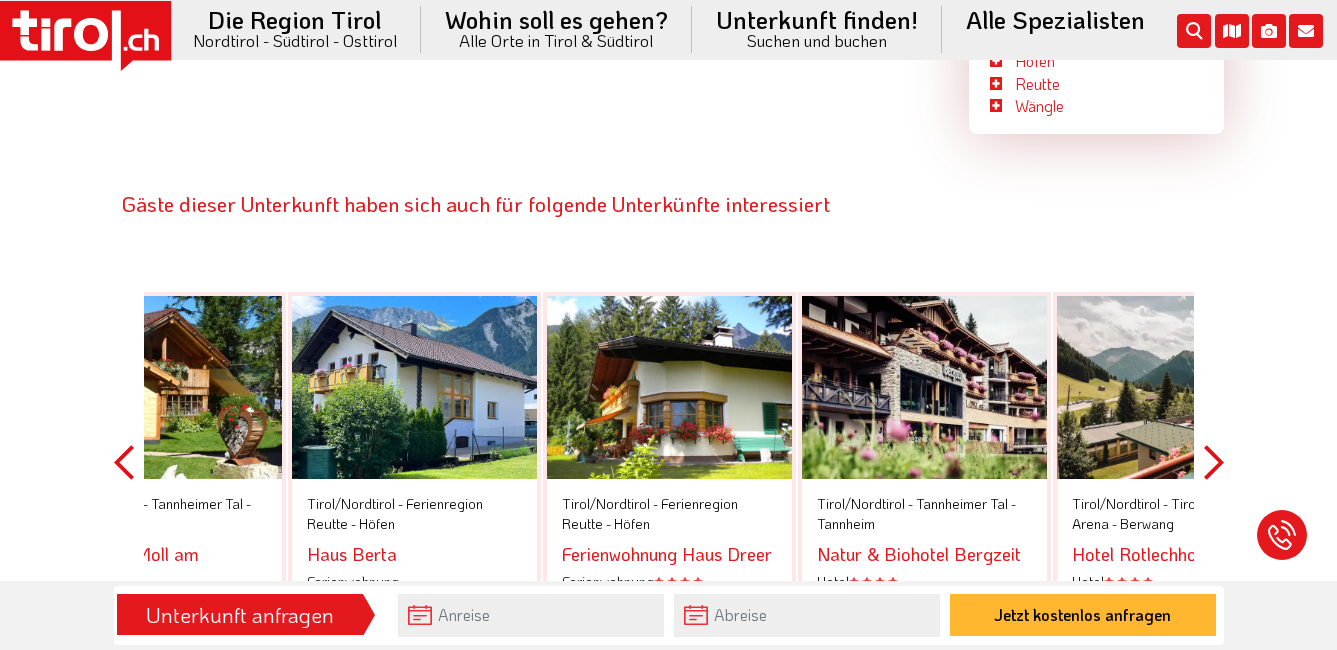 click on "Next" at bounding box center (1214, 462) 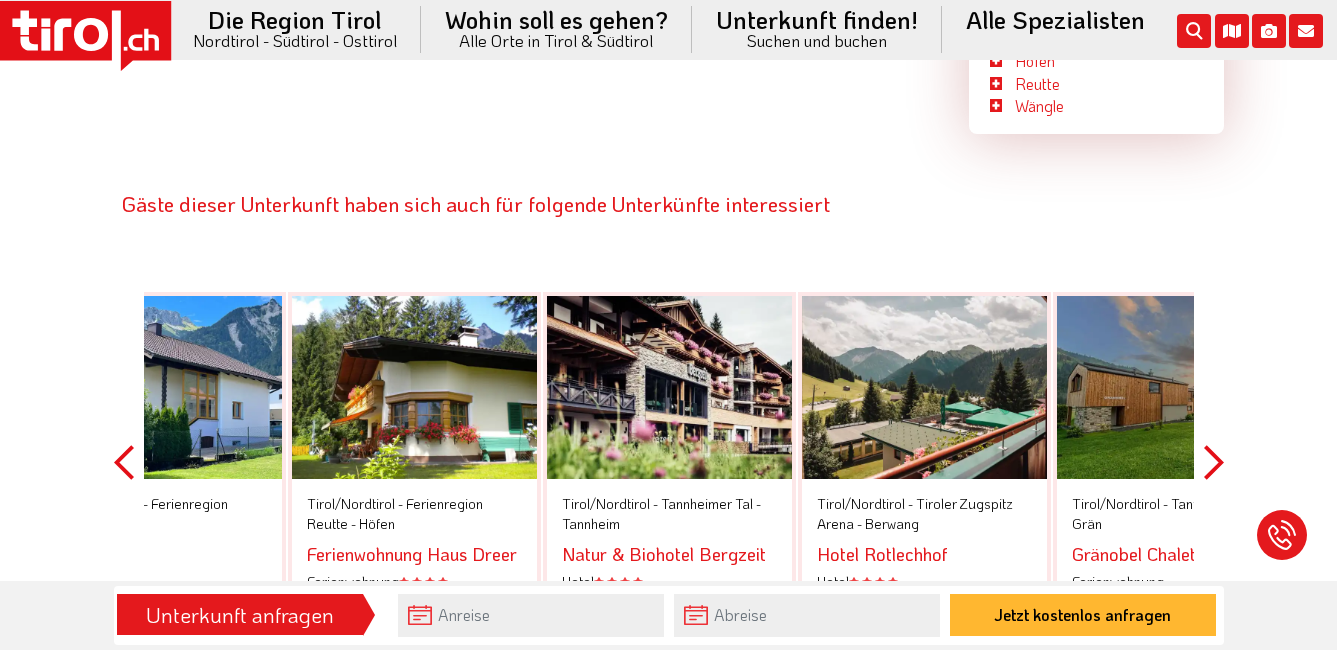 click on "Next" at bounding box center [1214, 462] 